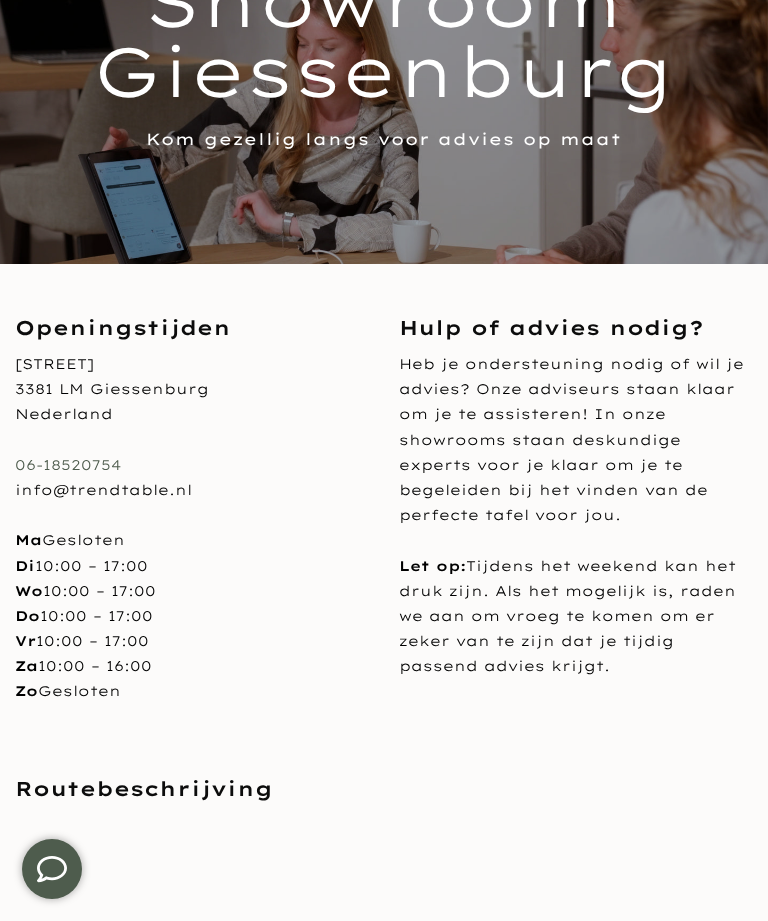 scroll, scrollTop: 247, scrollLeft: 0, axis: vertical 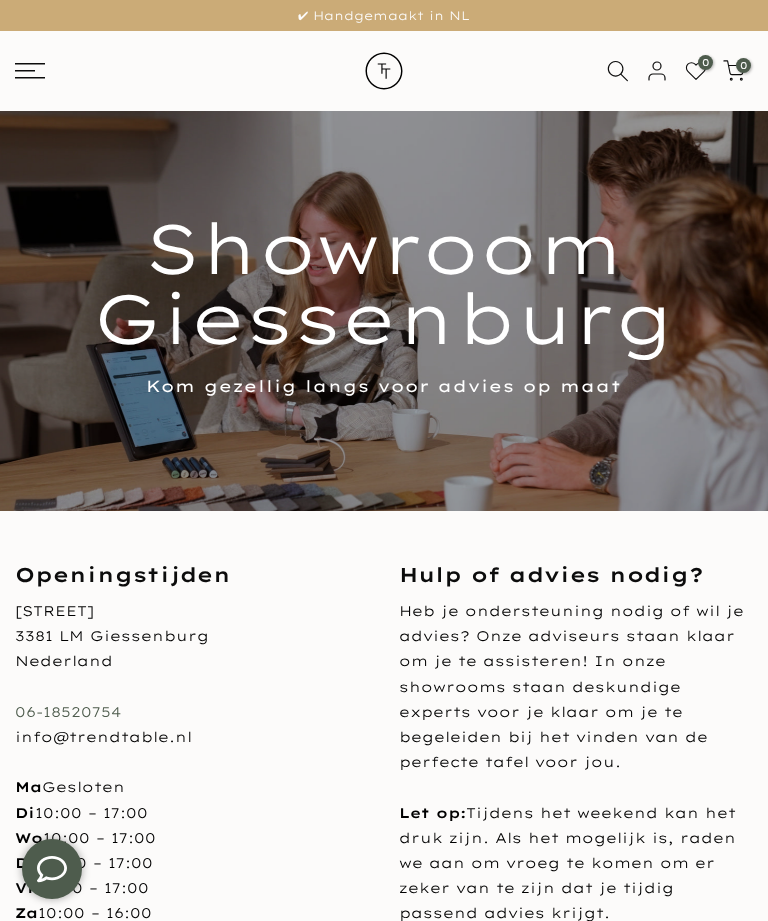 click 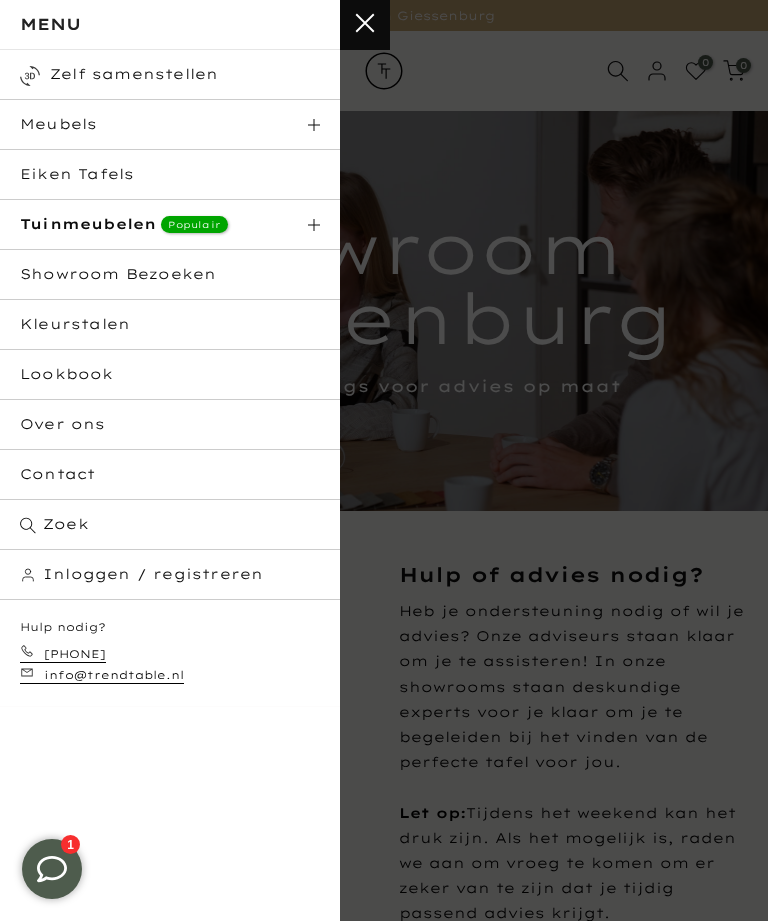 click on "Tuinmeubelen Populair" at bounding box center [170, 225] 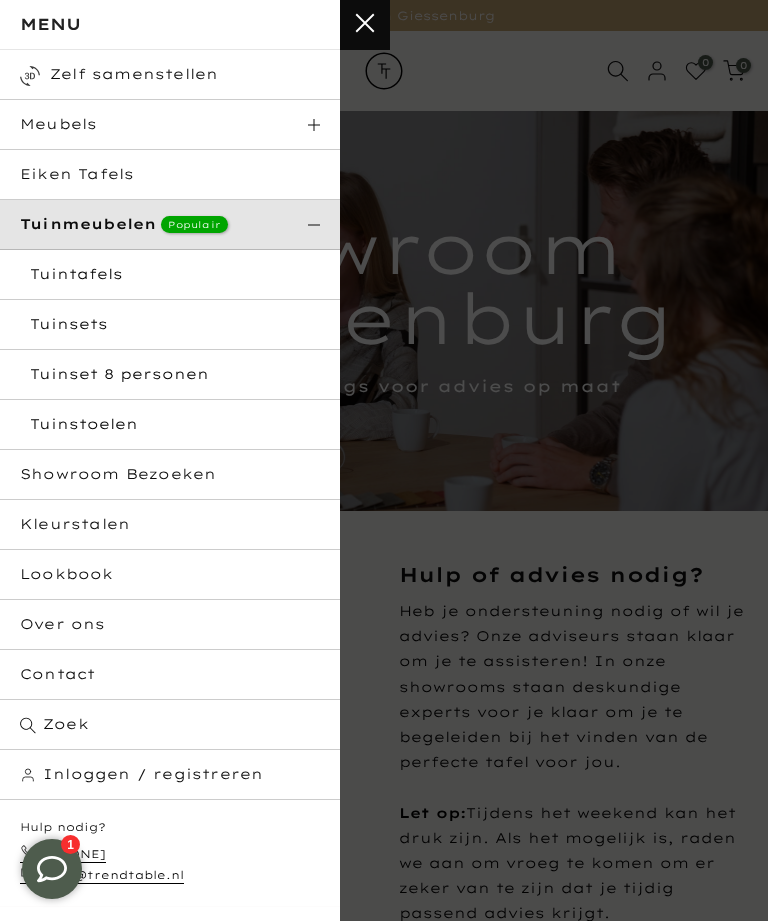click on "Tuintafels" at bounding box center (170, 275) 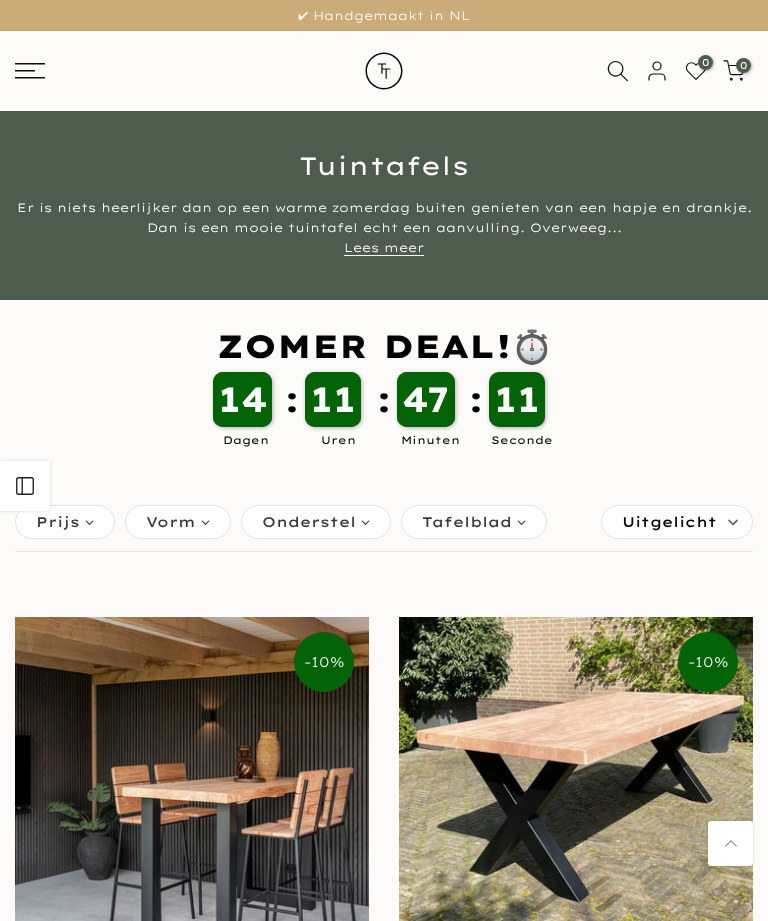 scroll, scrollTop: 152, scrollLeft: 0, axis: vertical 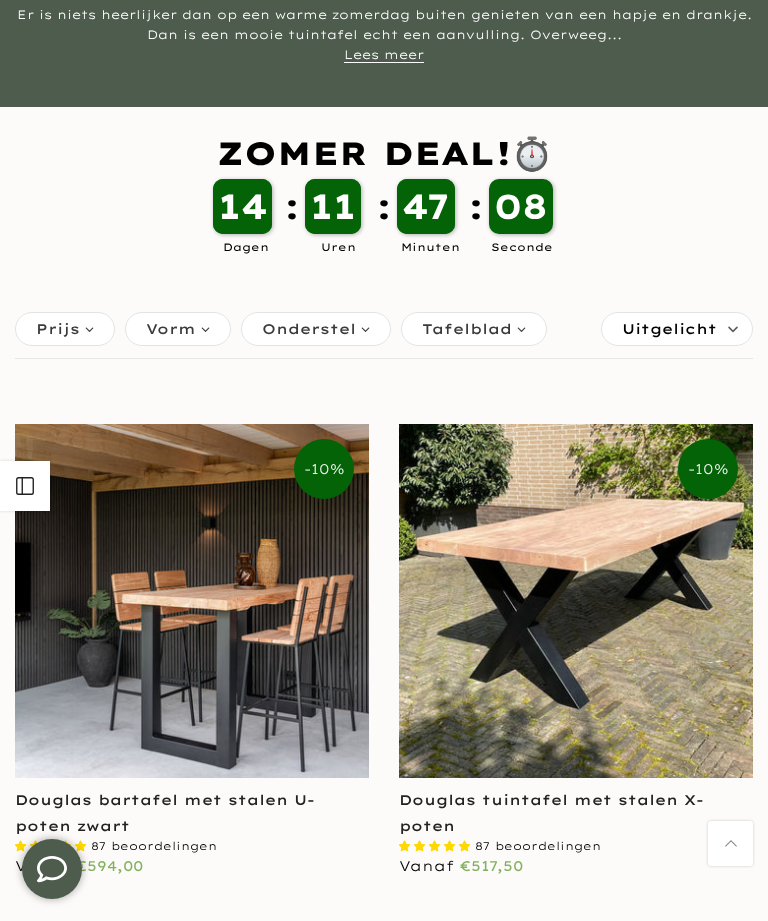 click on "ZOMER DEAL!⏱️" at bounding box center (384, 158) 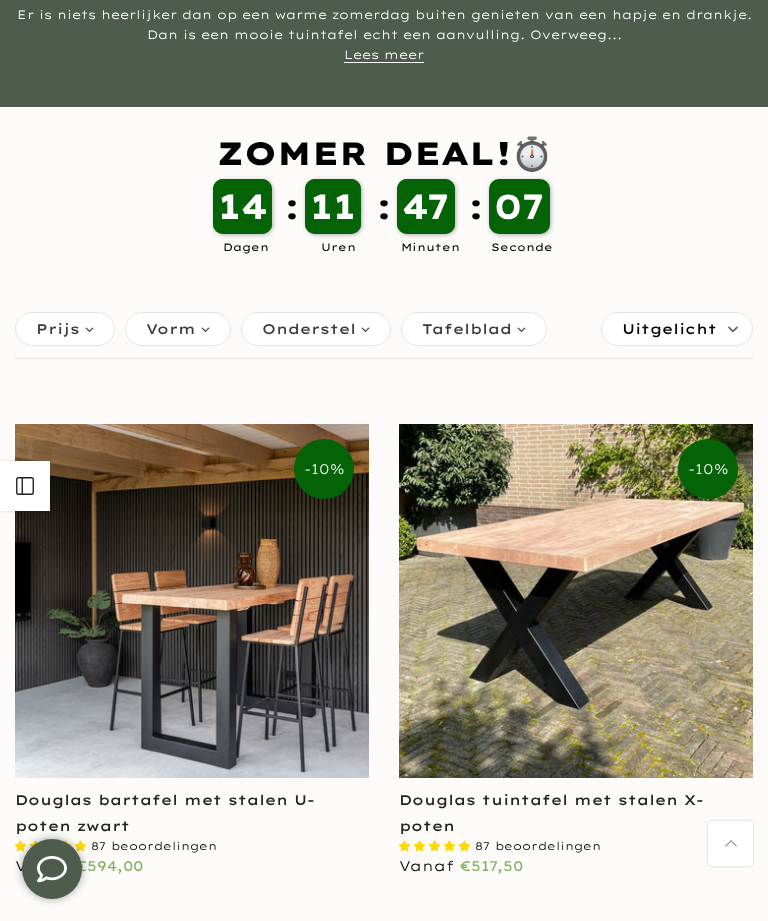 click on "47" at bounding box center [426, 206] 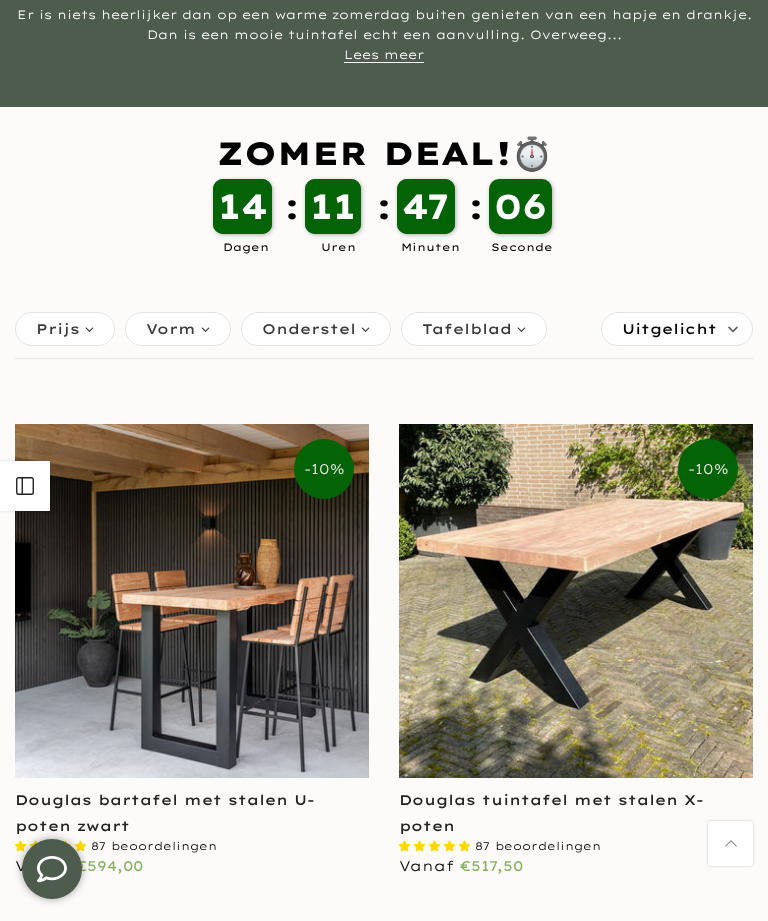click on ":" at bounding box center [384, 215] 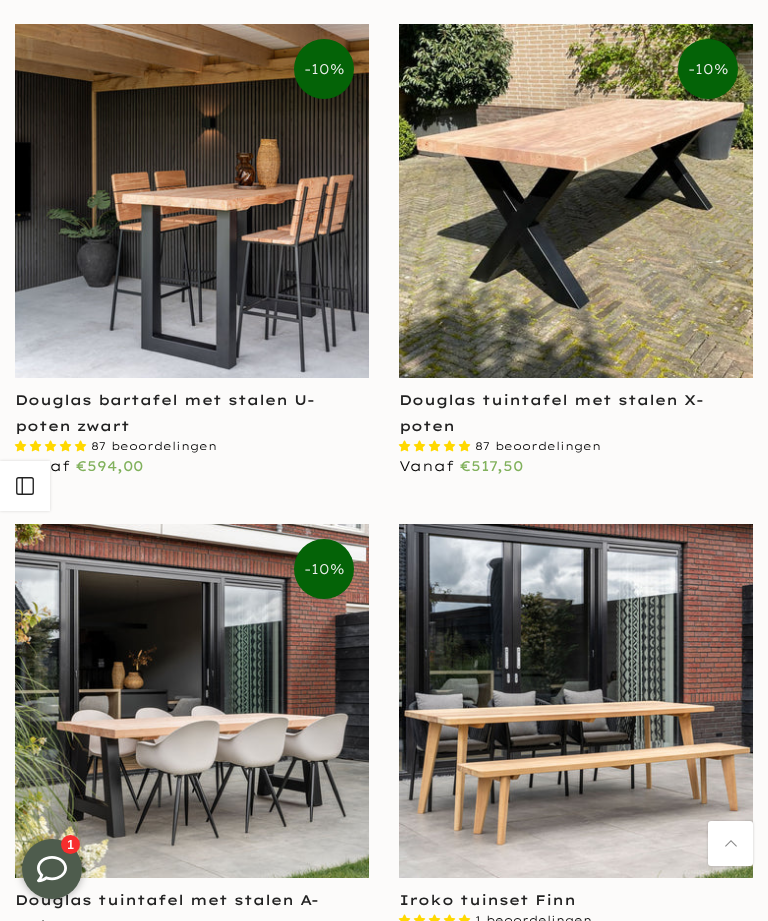 scroll, scrollTop: 594, scrollLeft: 0, axis: vertical 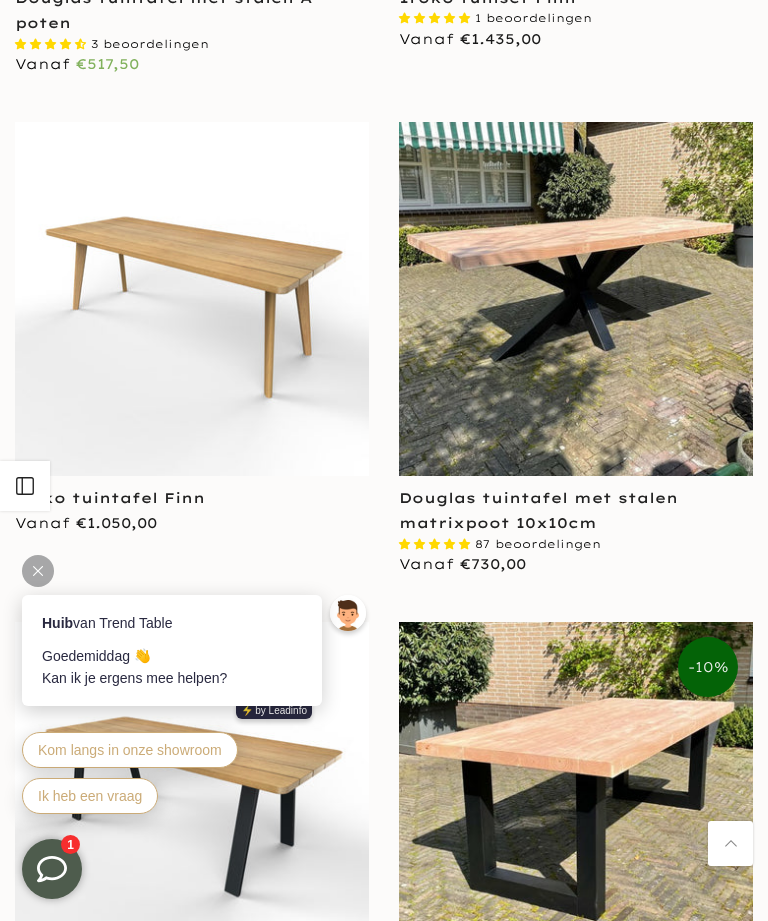 click on "Douglas tuintafel met stalen matrixpoot 10x10cm" at bounding box center (538, 510) 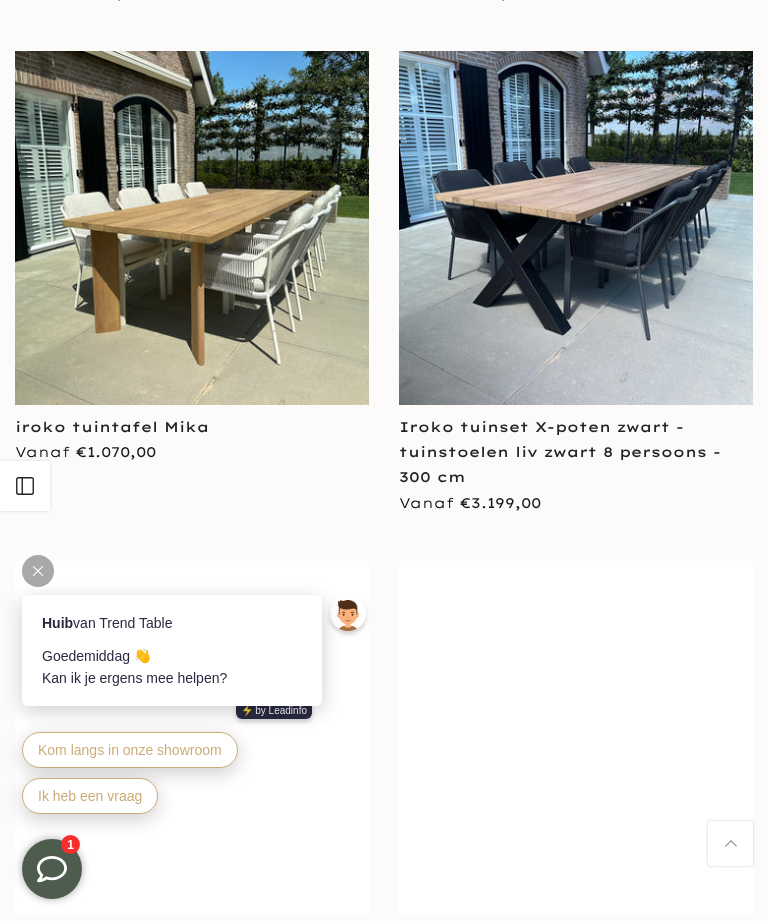 scroll, scrollTop: 3067, scrollLeft: 0, axis: vertical 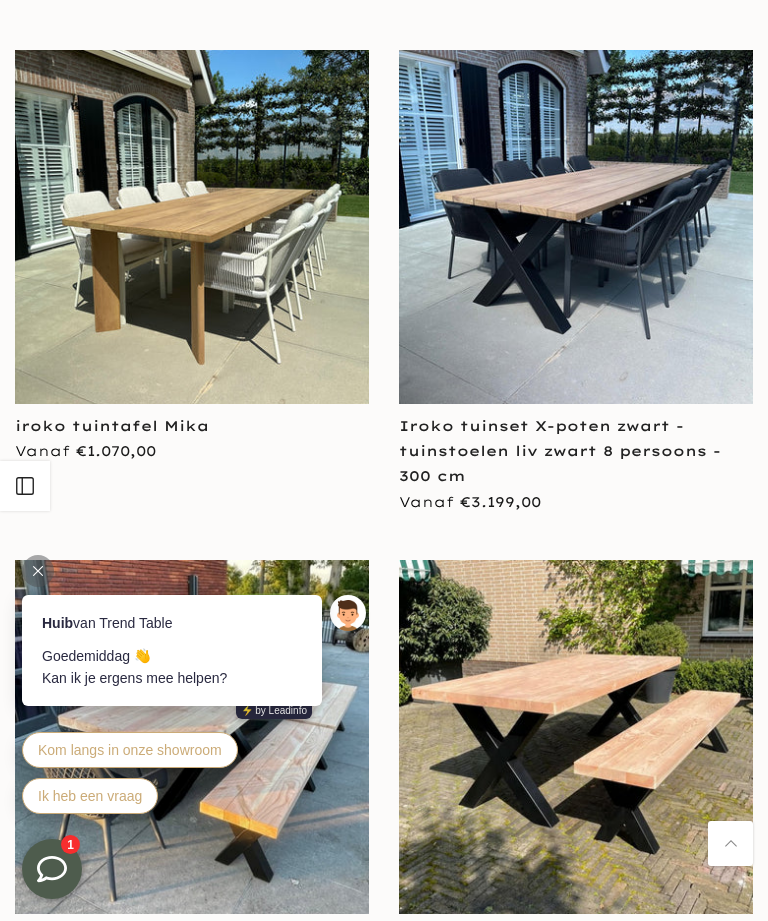 click at bounding box center (192, 227) 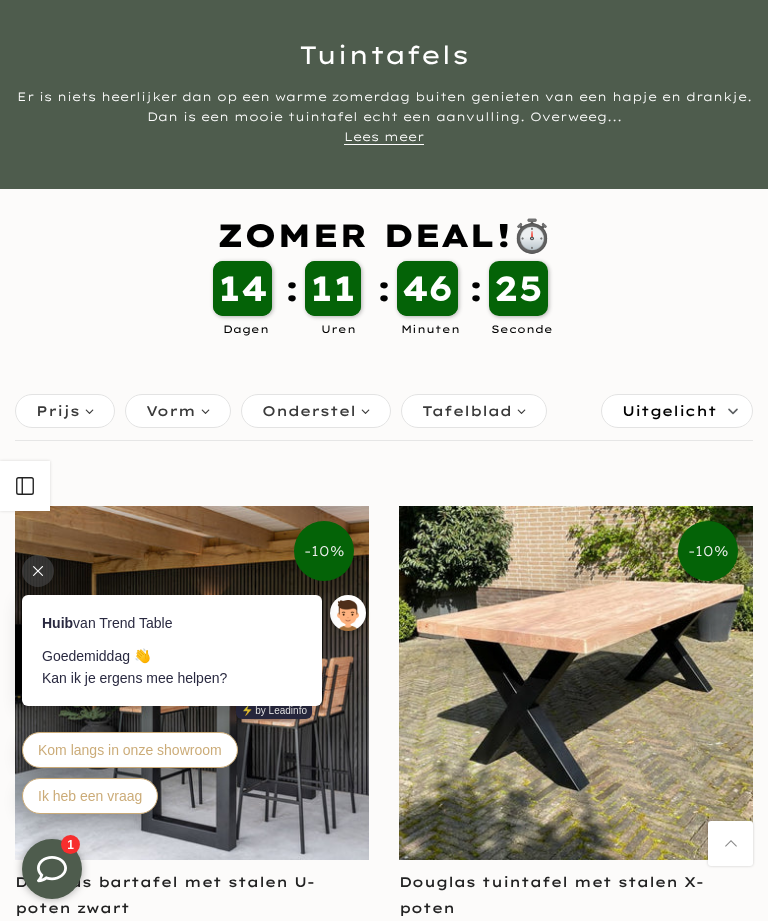 click on "Onderstel" at bounding box center (316, 411) 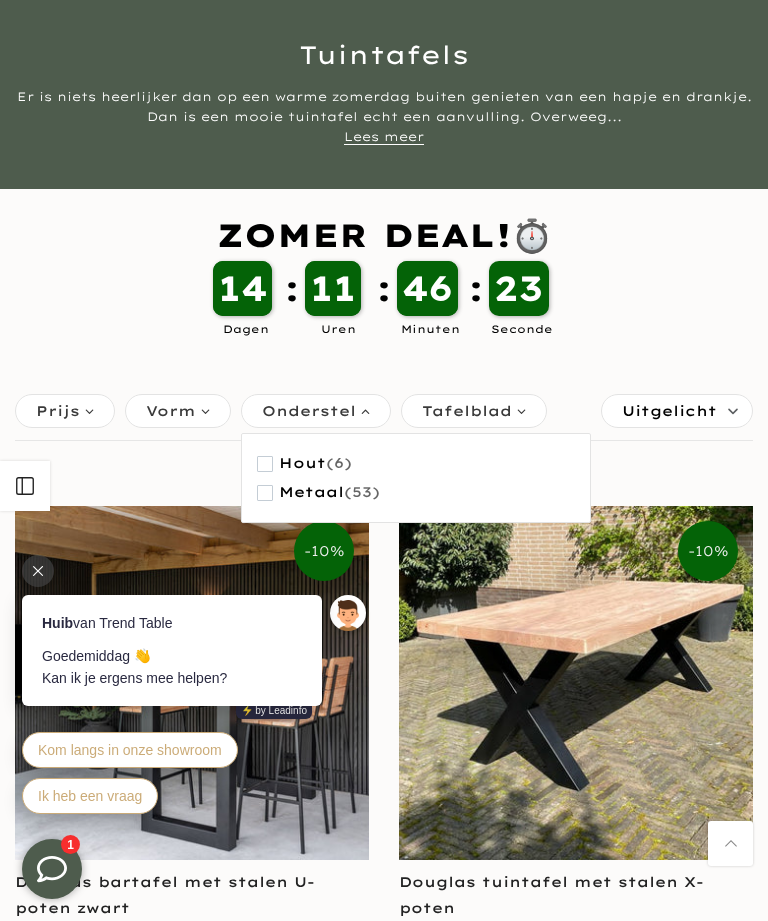 click on "Metaal" at bounding box center (311, 492) 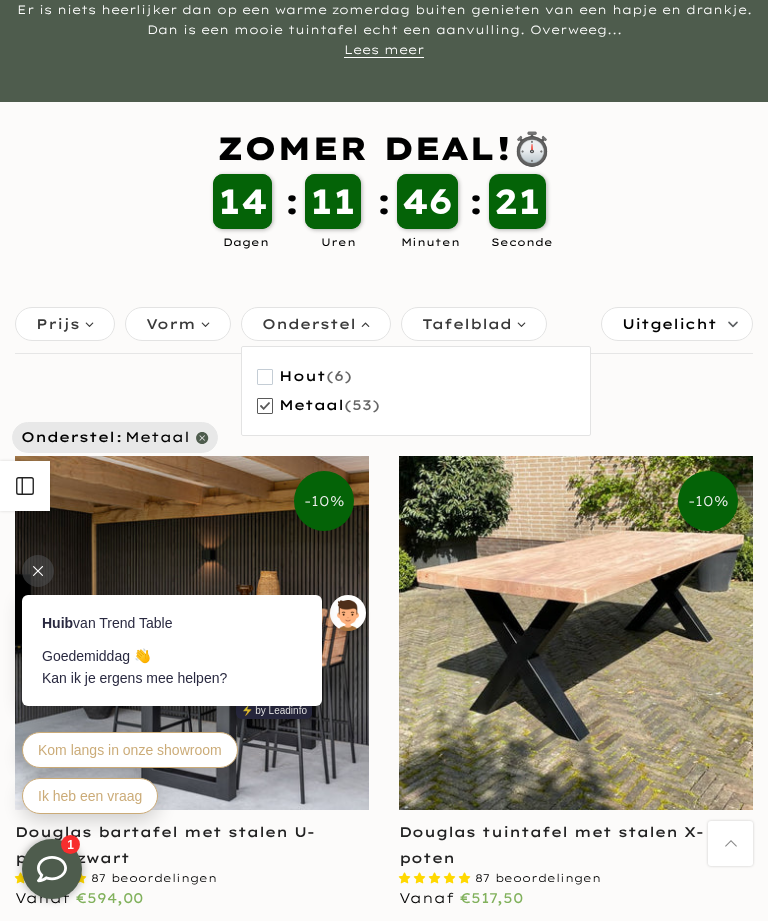 scroll, scrollTop: 200, scrollLeft: 0, axis: vertical 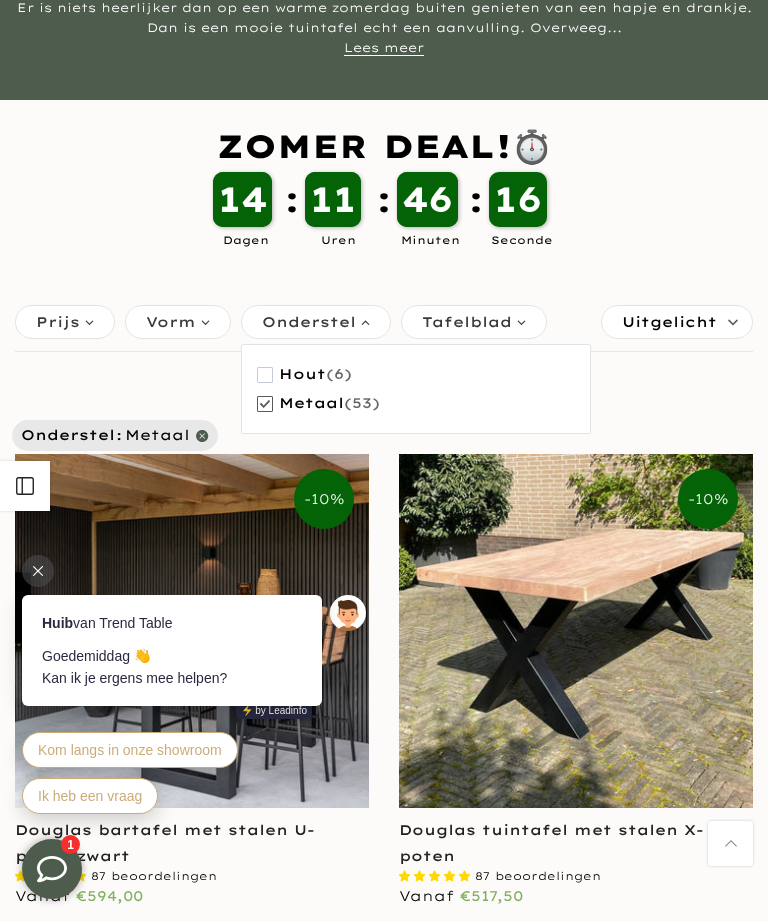 click on "Tafelblad" at bounding box center [467, 322] 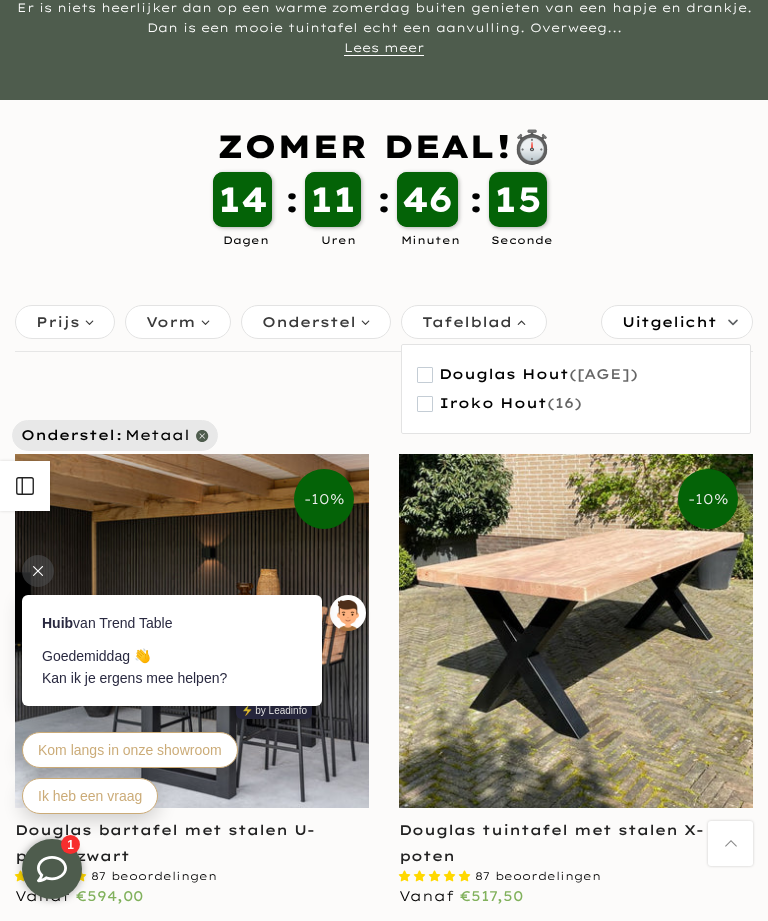 click at bounding box center (425, 375) 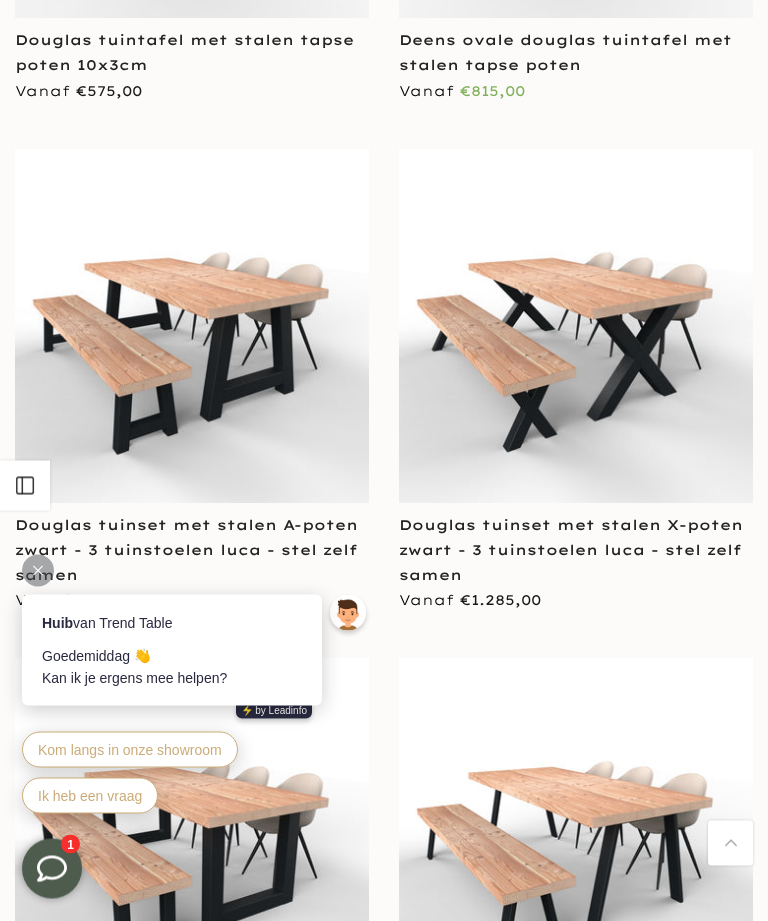 scroll, scrollTop: 7428, scrollLeft: 0, axis: vertical 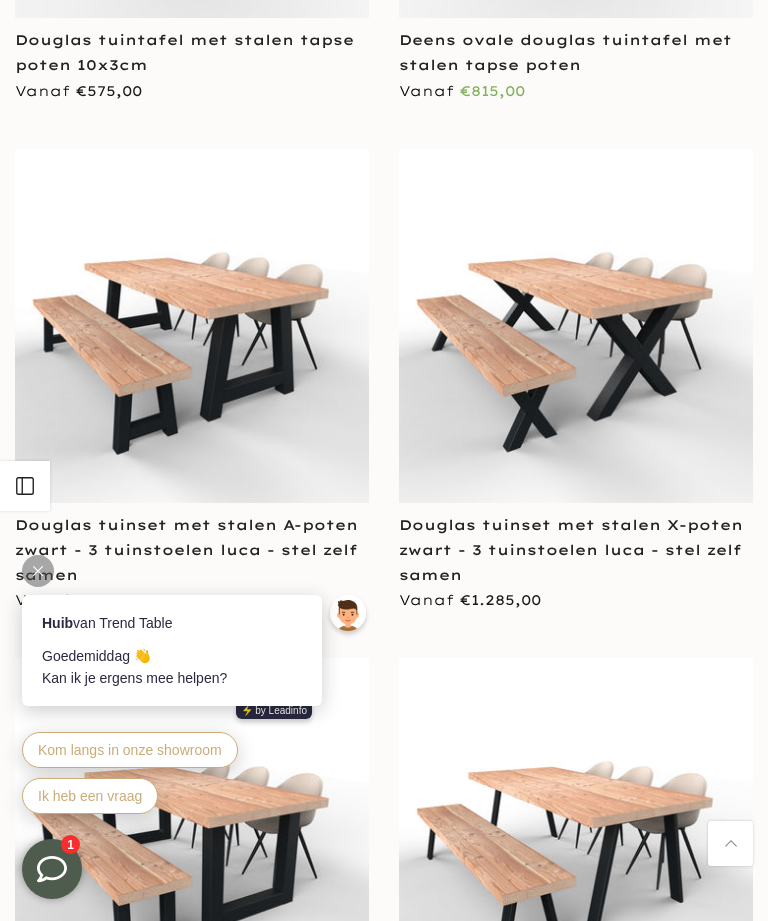 click on "Douglas tuinset met stalen A-poten zwart - 3 tuinstoelen luca - stel zelf samen" at bounding box center (186, 550) 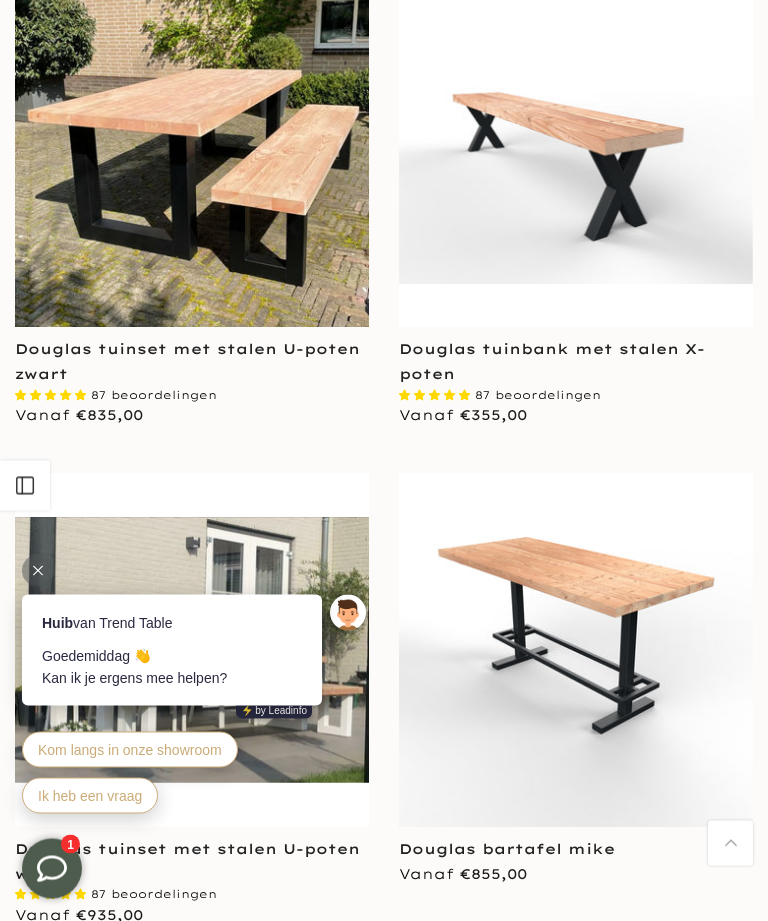 scroll, scrollTop: 2681, scrollLeft: 0, axis: vertical 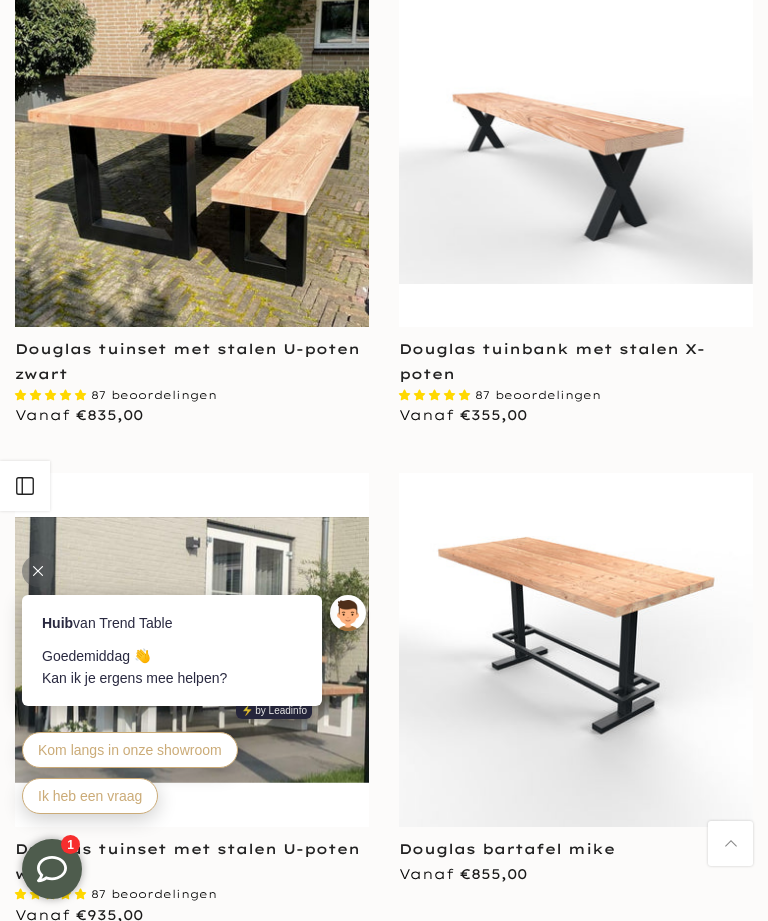 click at bounding box center (192, 150) 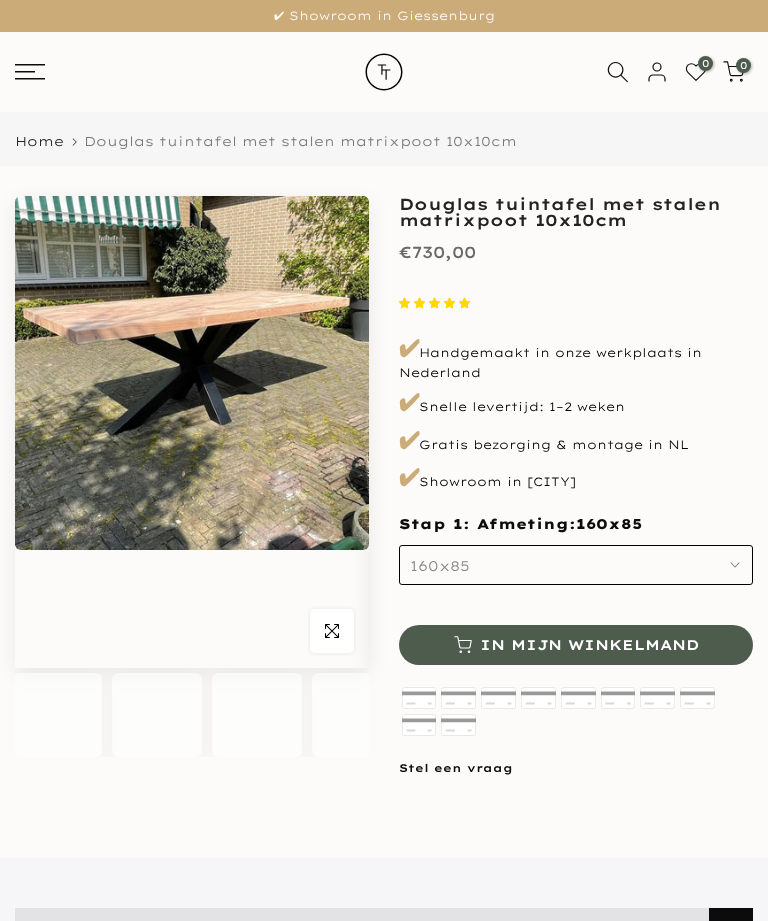 scroll, scrollTop: 0, scrollLeft: 0, axis: both 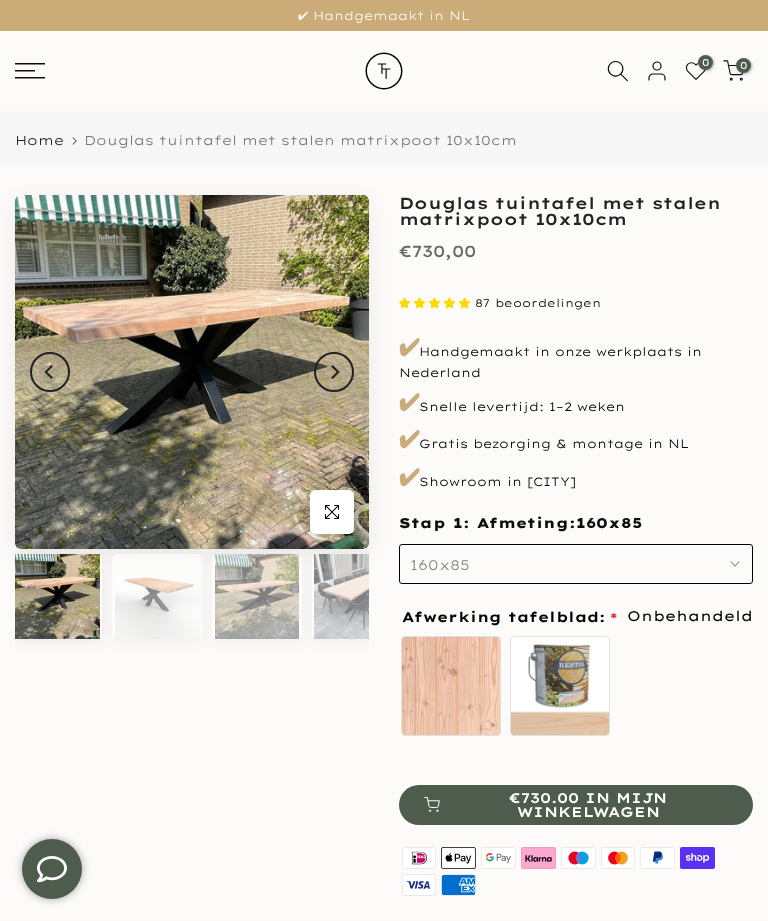 click on "160x85" at bounding box center (576, 564) 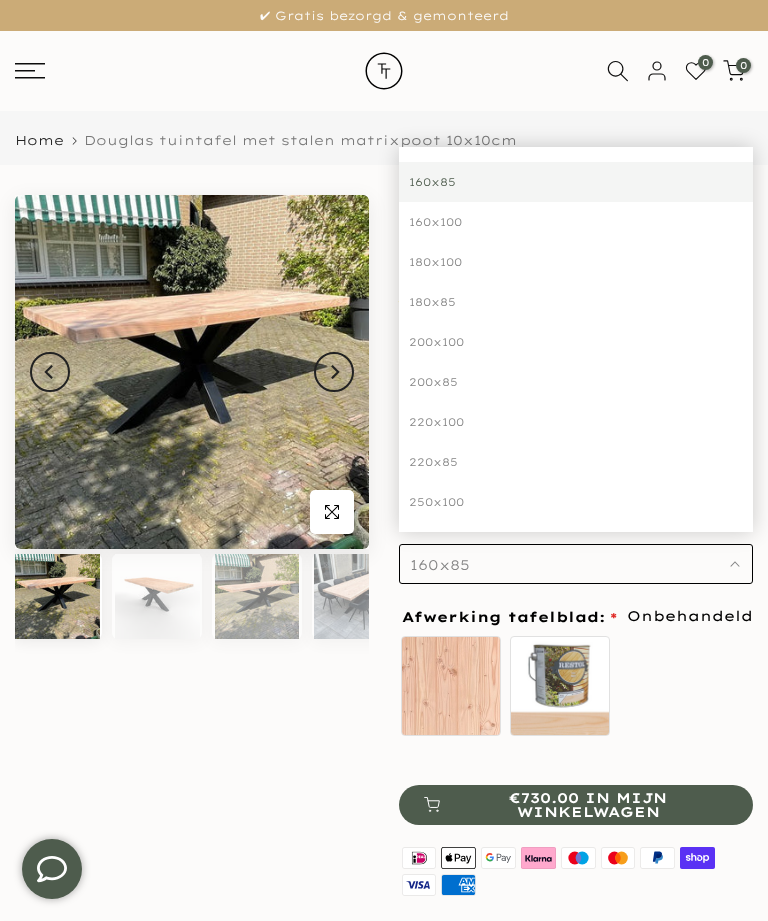 click on "200x100" at bounding box center [576, 342] 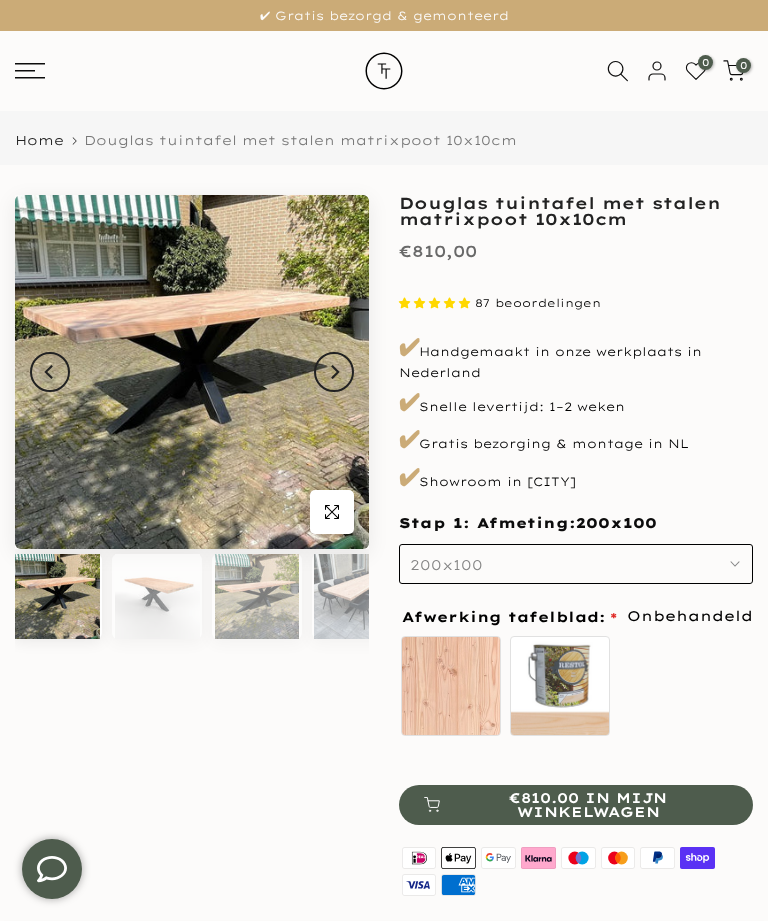 click on "200x100" at bounding box center [576, 564] 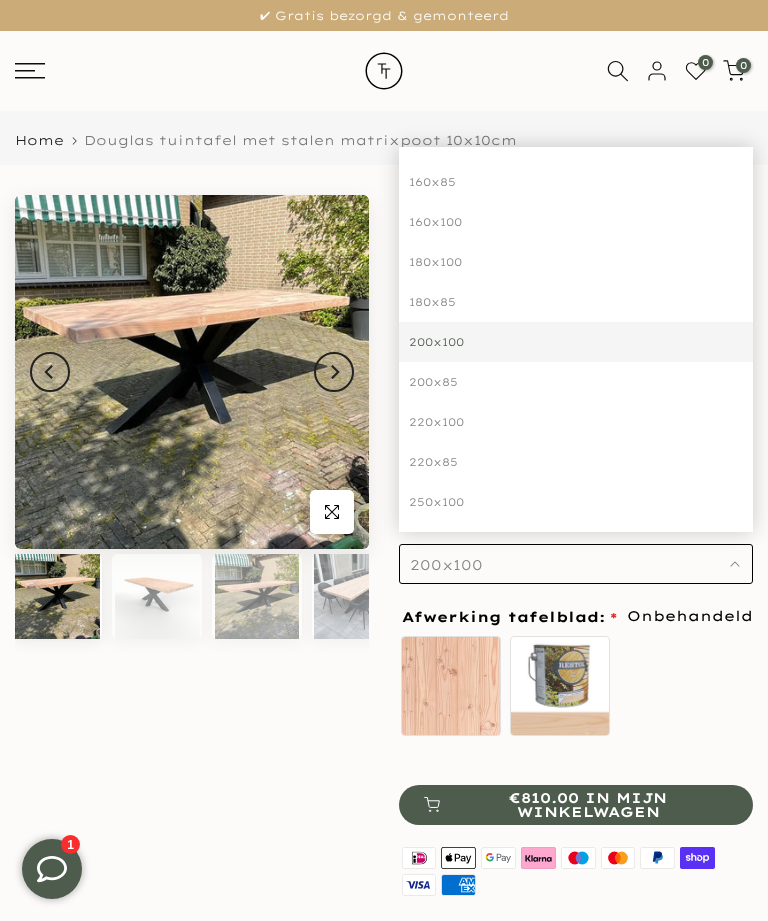 click on "200x85" at bounding box center (576, 382) 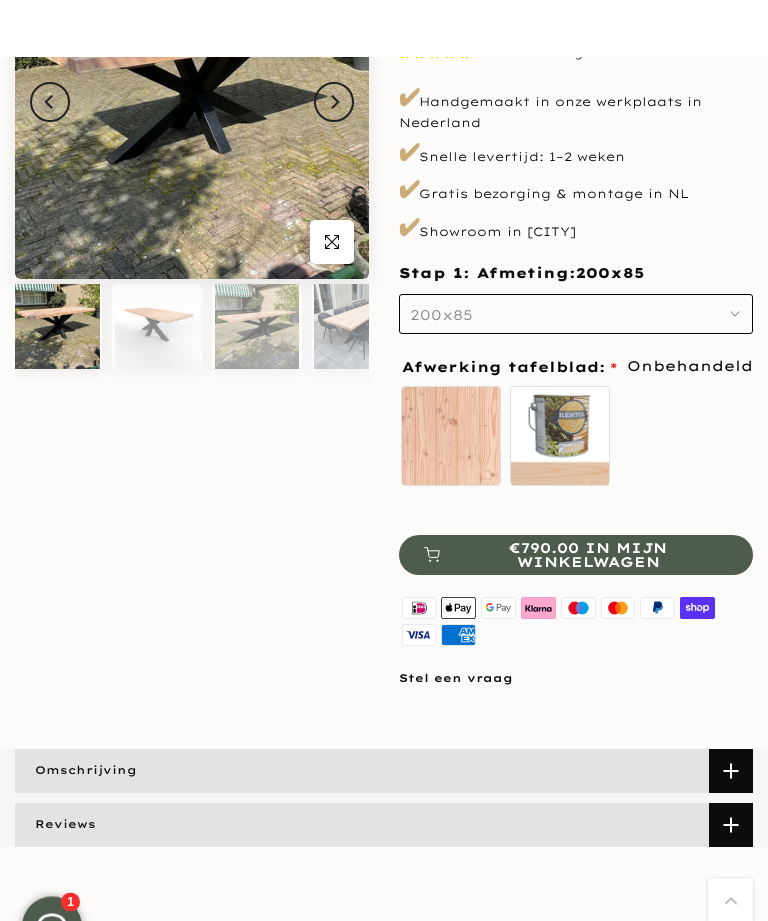 scroll, scrollTop: 0, scrollLeft: 0, axis: both 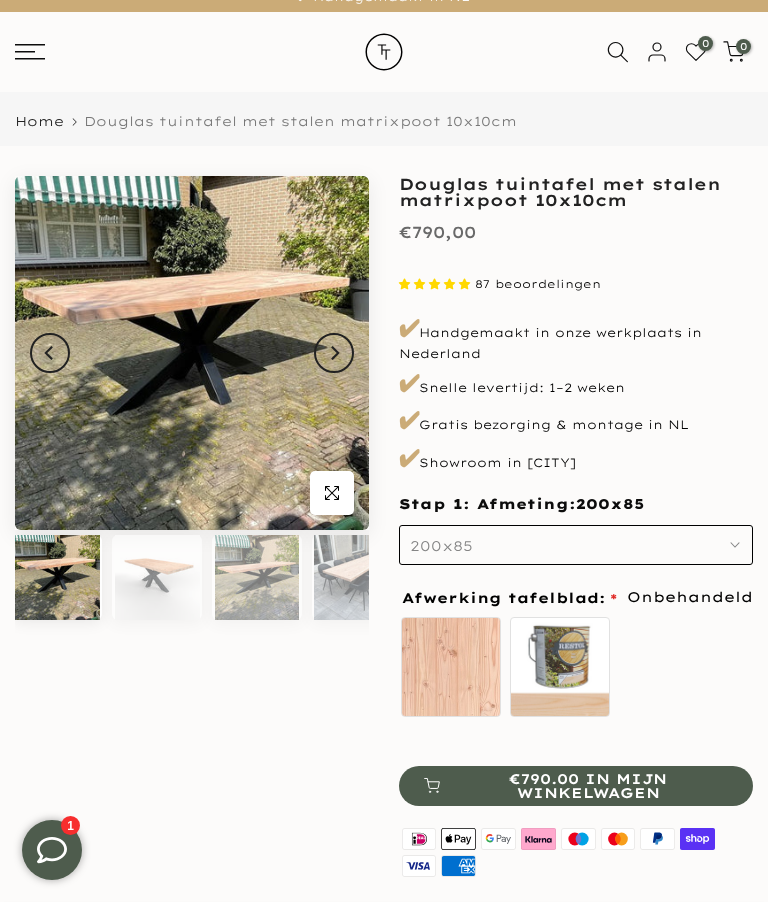 click on "200x85" at bounding box center (576, 564) 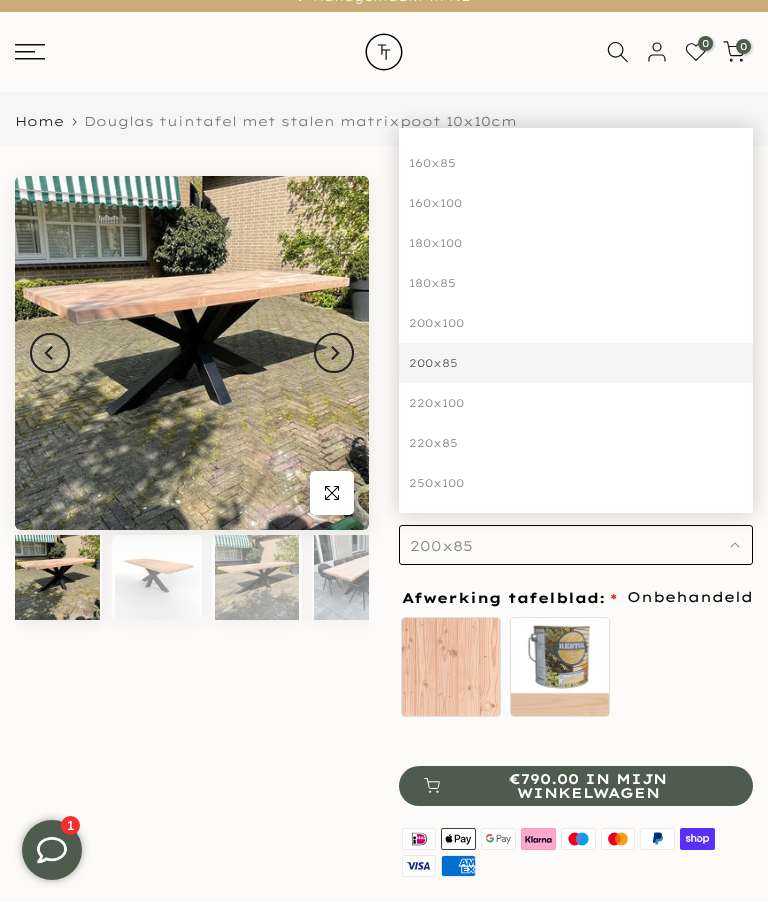 scroll, scrollTop: 20, scrollLeft: 0, axis: vertical 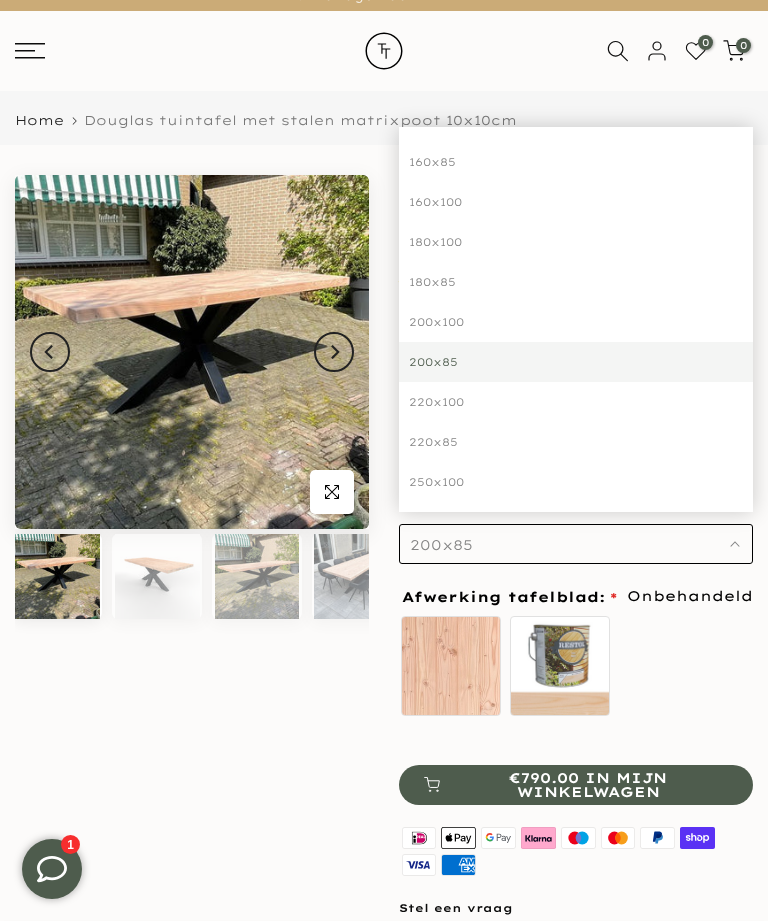 click on "160x85" at bounding box center [576, 162] 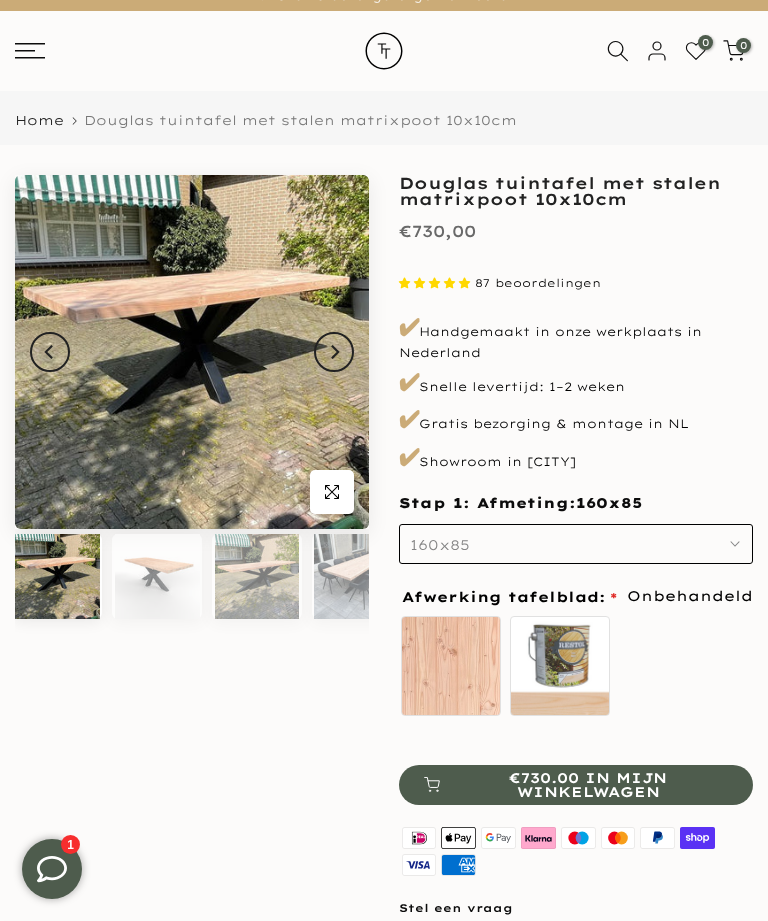 click on "160x85" at bounding box center (576, 544) 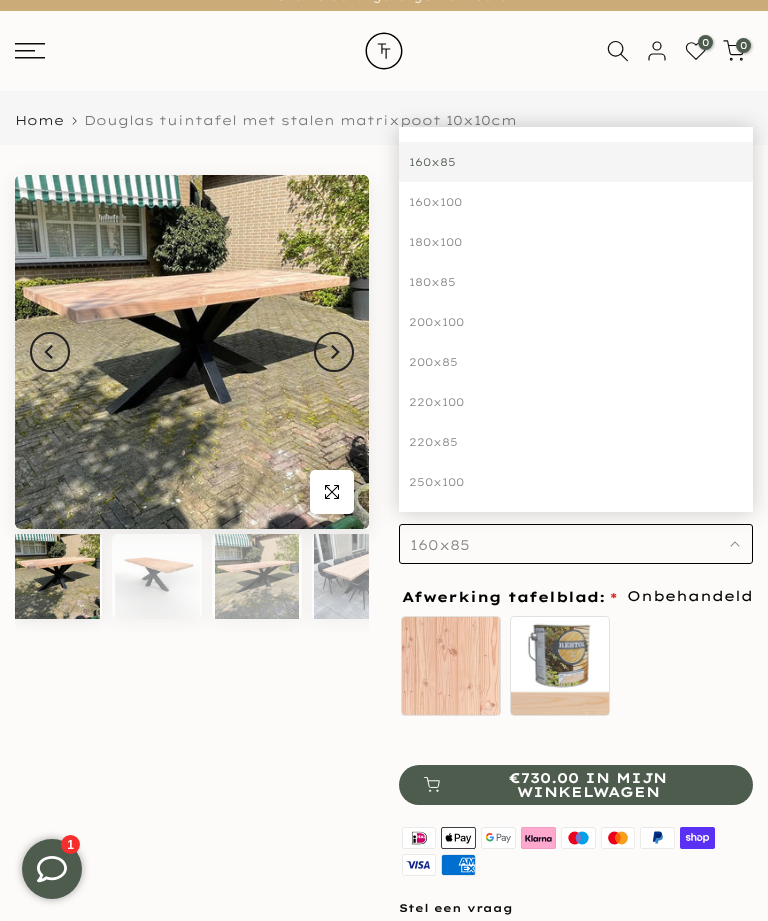 click on "200x100" at bounding box center [576, 322] 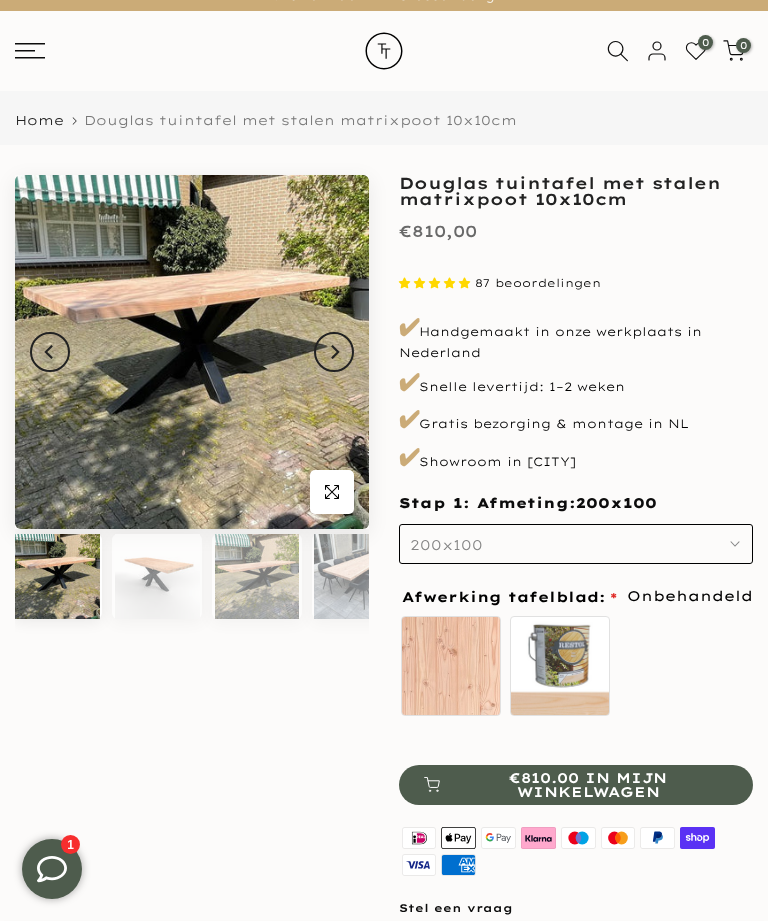 click on "200x100" at bounding box center [576, 544] 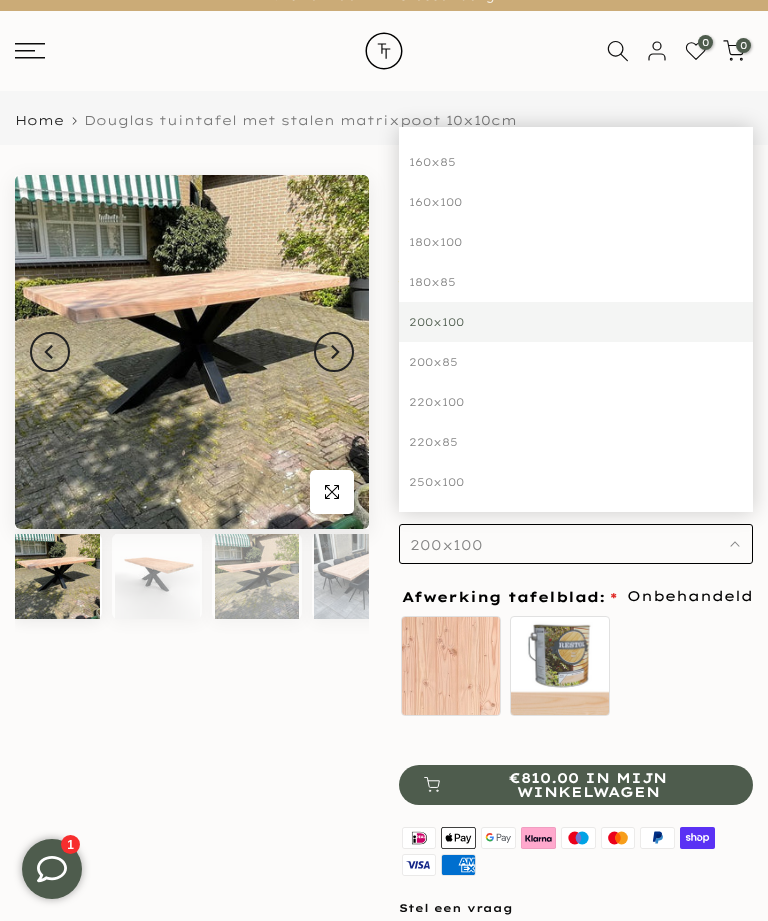 click on "200x85" at bounding box center (576, 362) 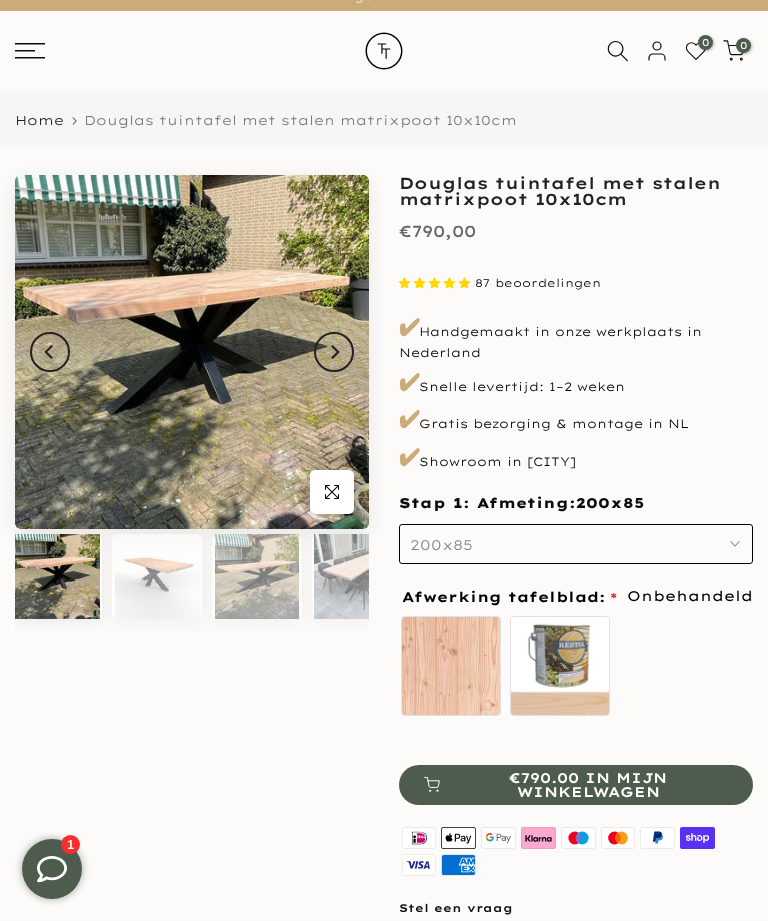 click on "200x85" at bounding box center (576, 544) 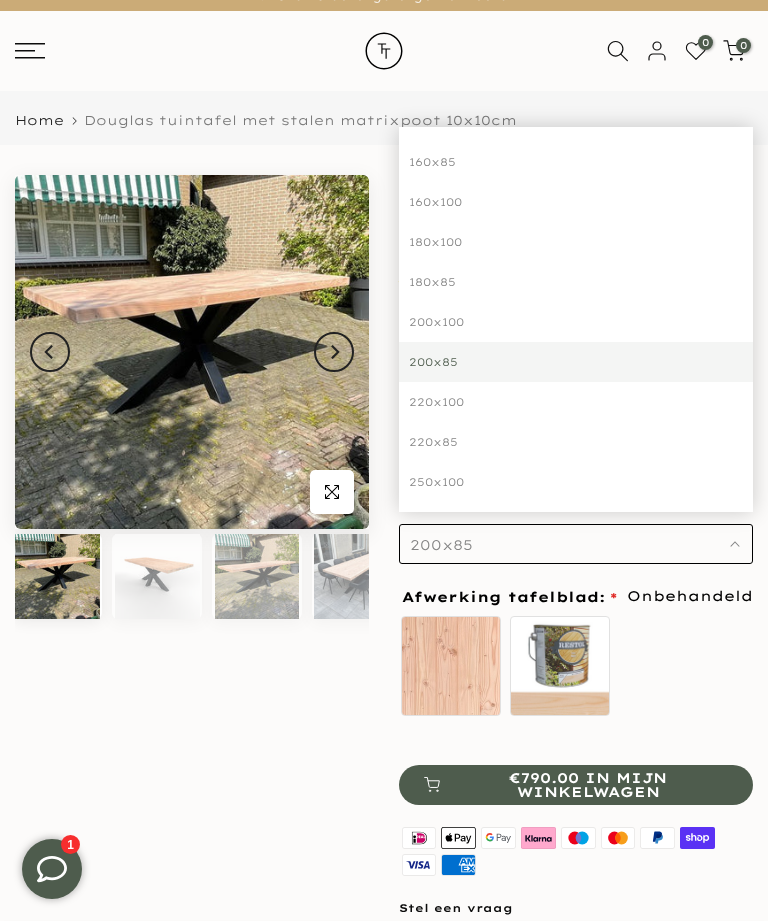 click on "220x85" at bounding box center [576, 442] 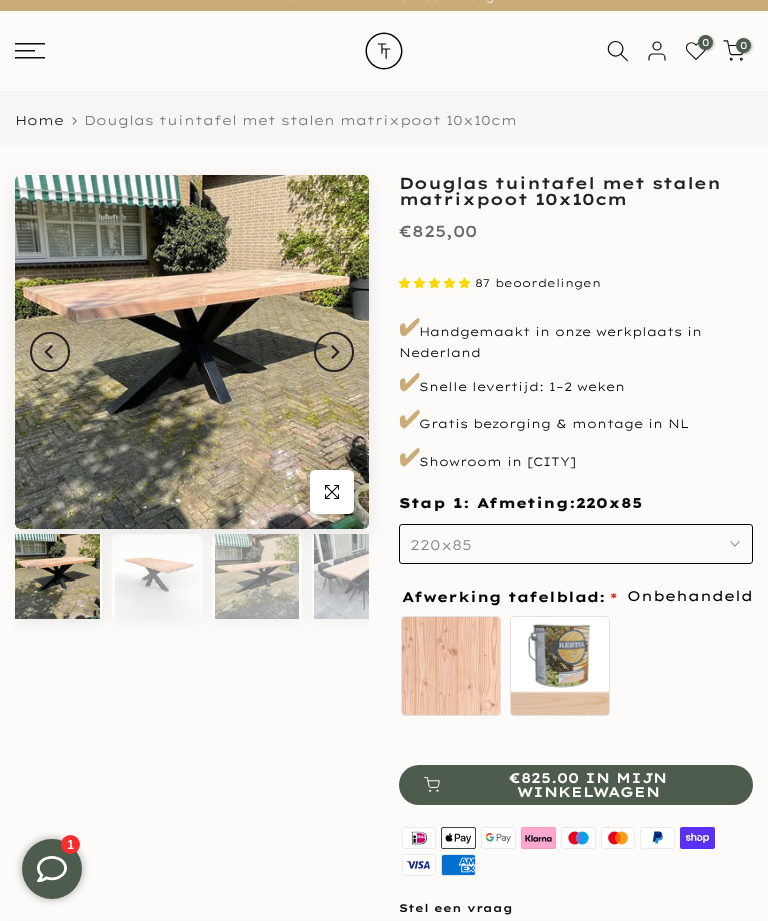 scroll, scrollTop: 0, scrollLeft: 0, axis: both 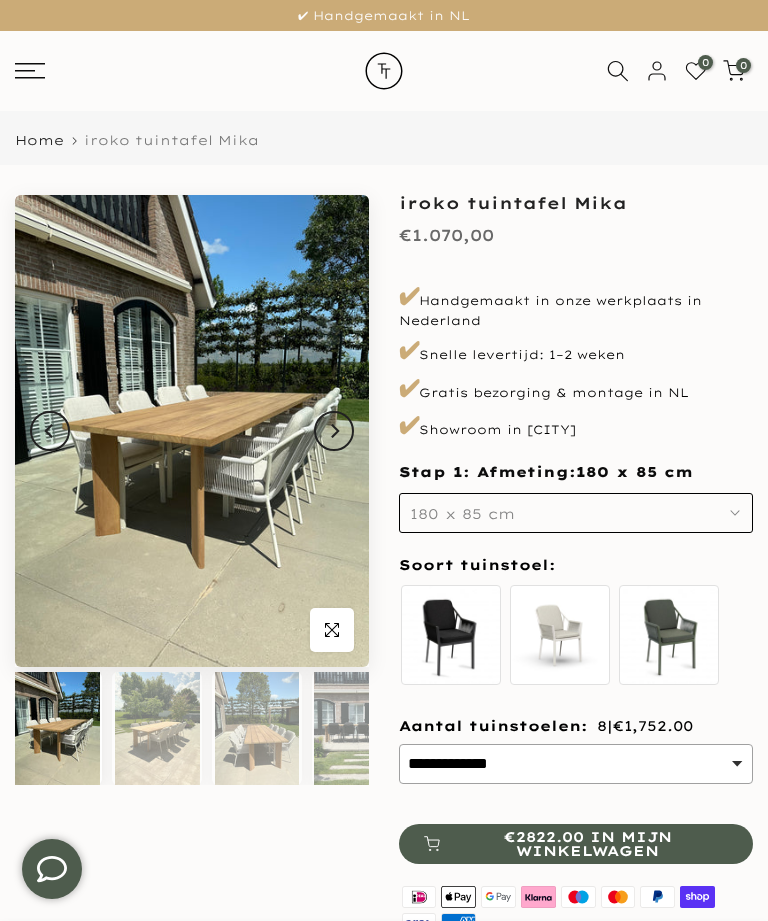 click on "180 x 85 cm" at bounding box center [576, 513] 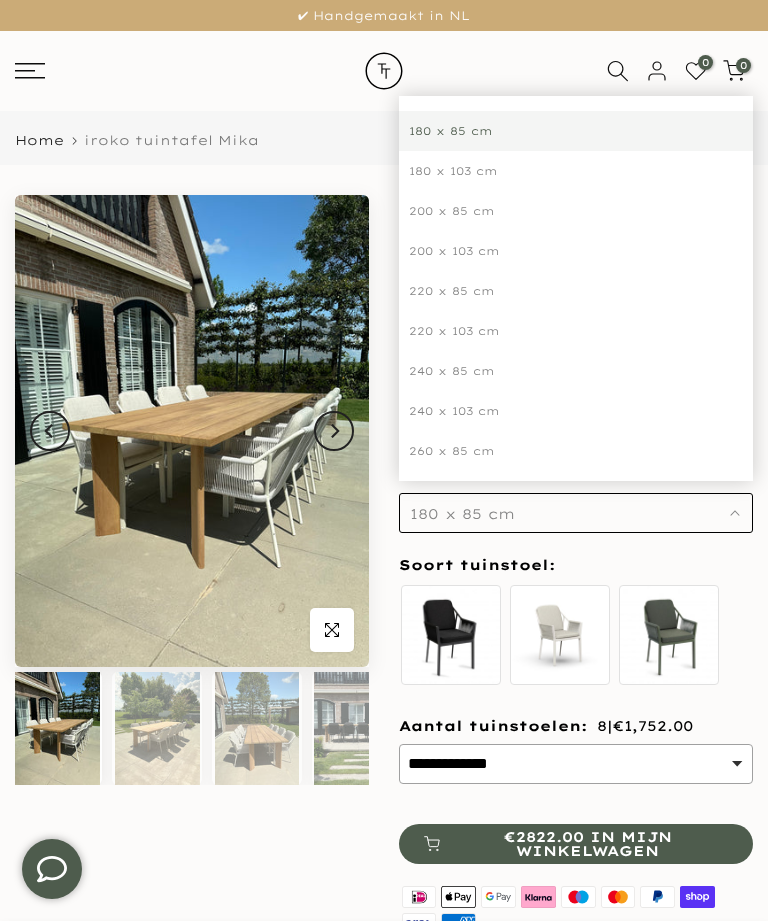 click on "200 x 85 cm" at bounding box center [576, 211] 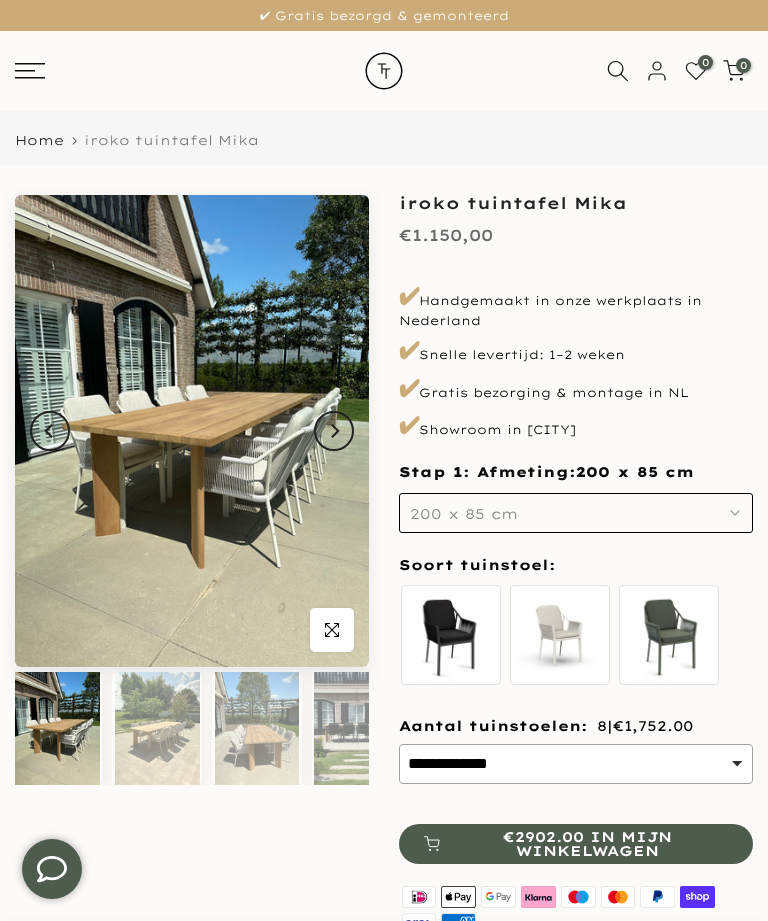 click on "200 x 85 cm" at bounding box center (576, 513) 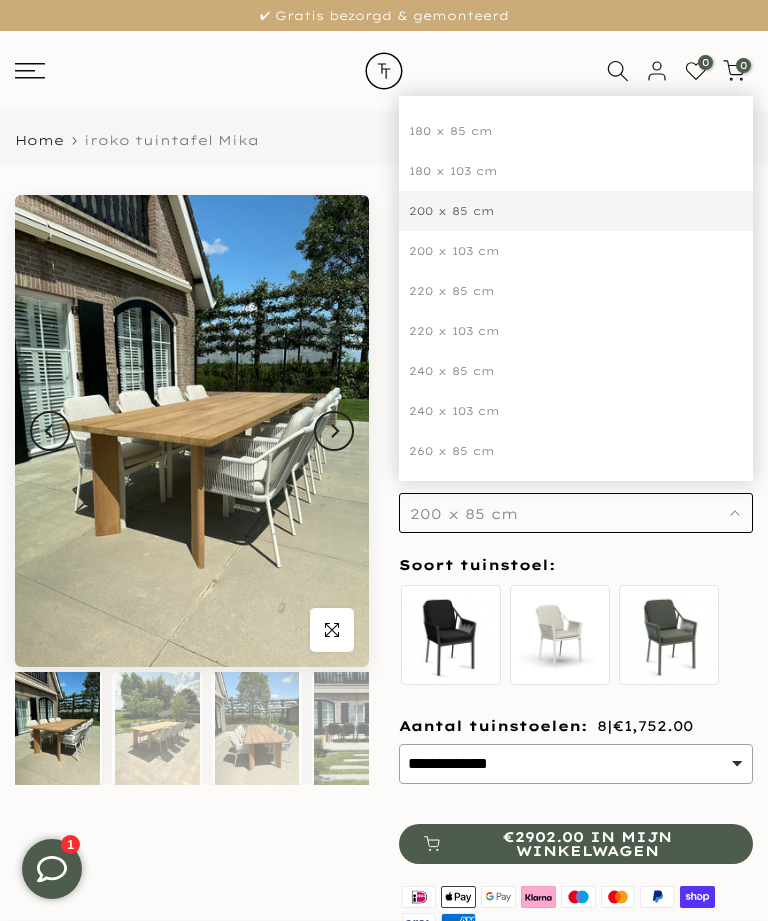 click on "220 x 85 cm" at bounding box center (576, 291) 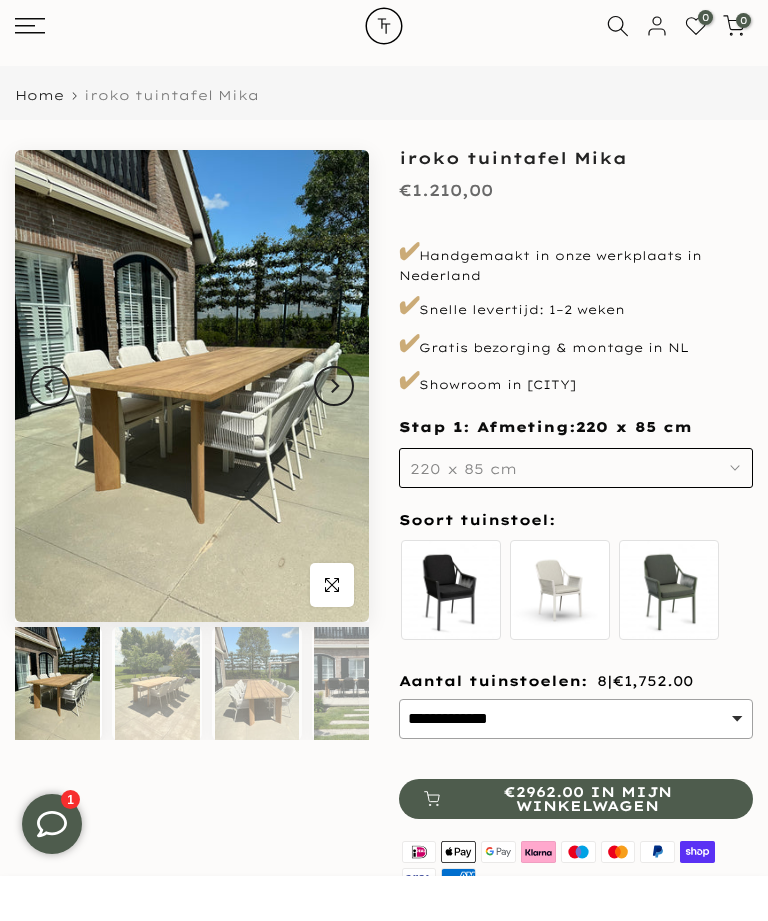scroll, scrollTop: 70, scrollLeft: 0, axis: vertical 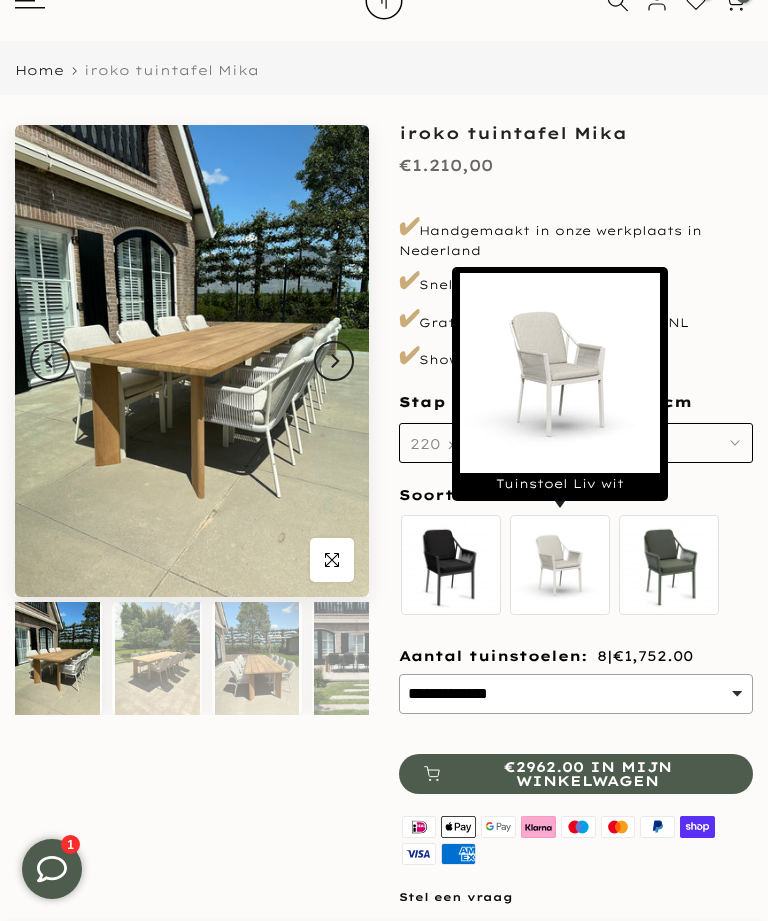 click on "Tuinstoel Liv wit" at bounding box center [560, 565] 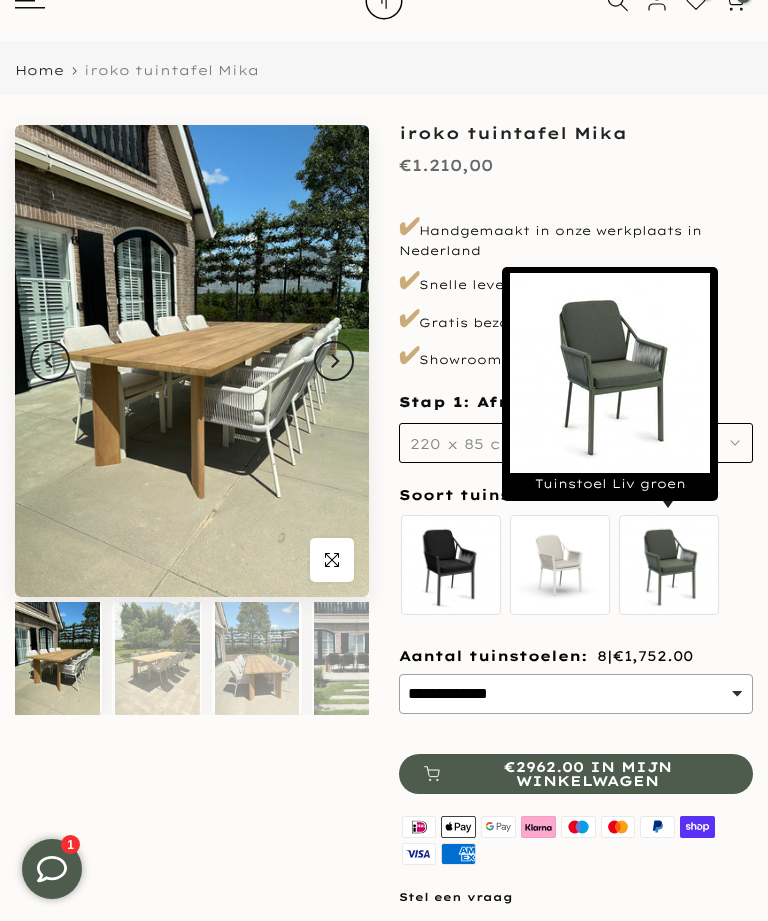 click on "Tuinstoel Liv groen" at bounding box center (669, 565) 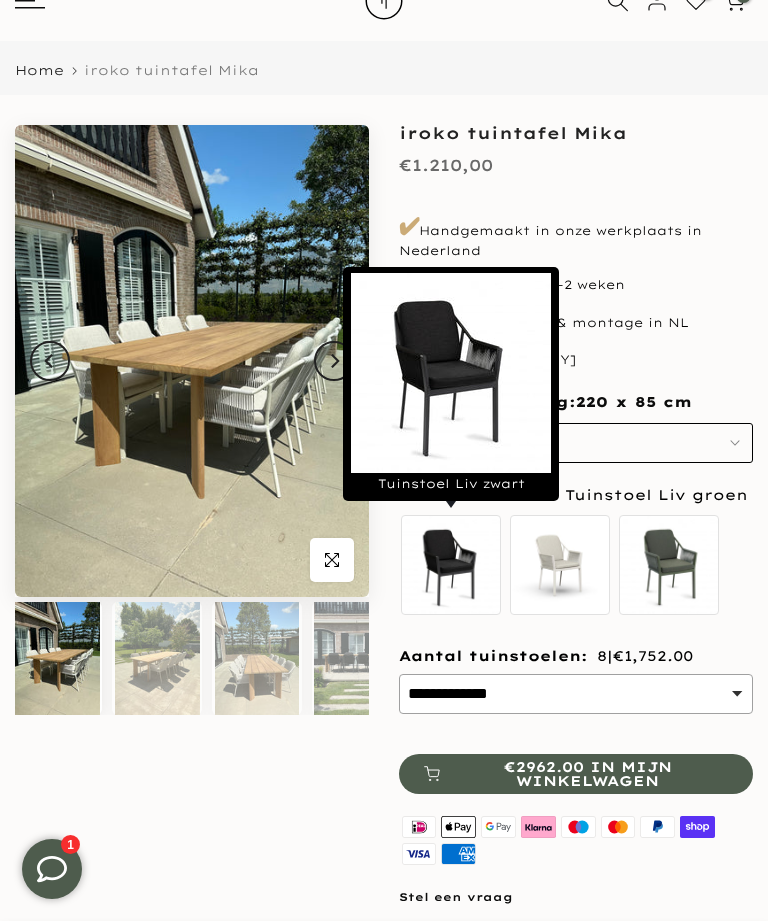 click on "Tuinstoel Liv zwart" at bounding box center [451, 565] 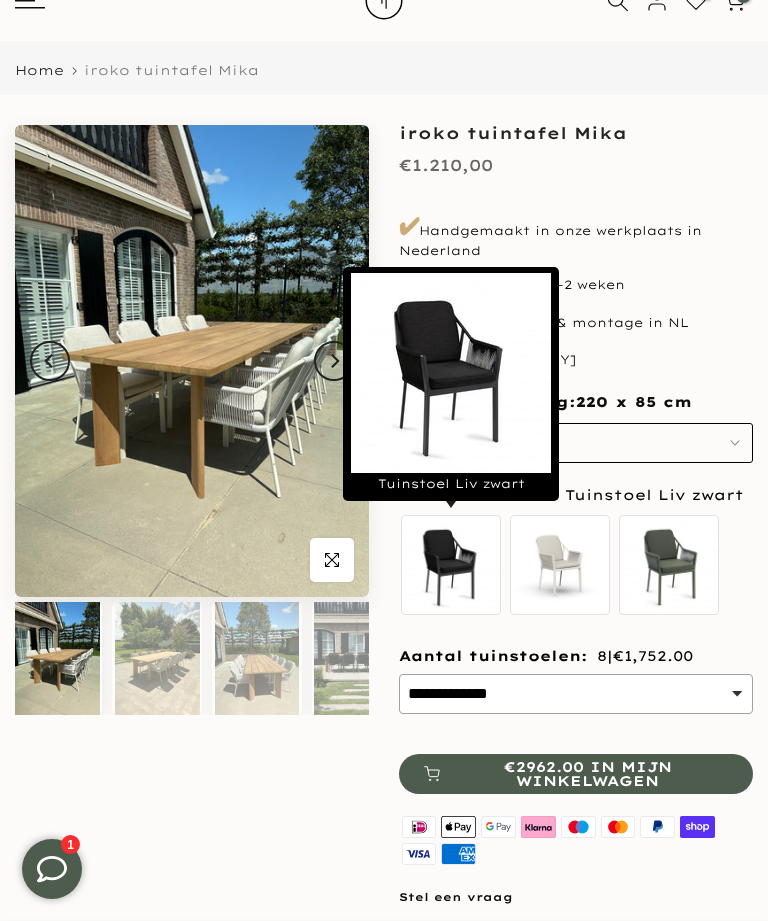 click on "**********" at bounding box center [576, 516] 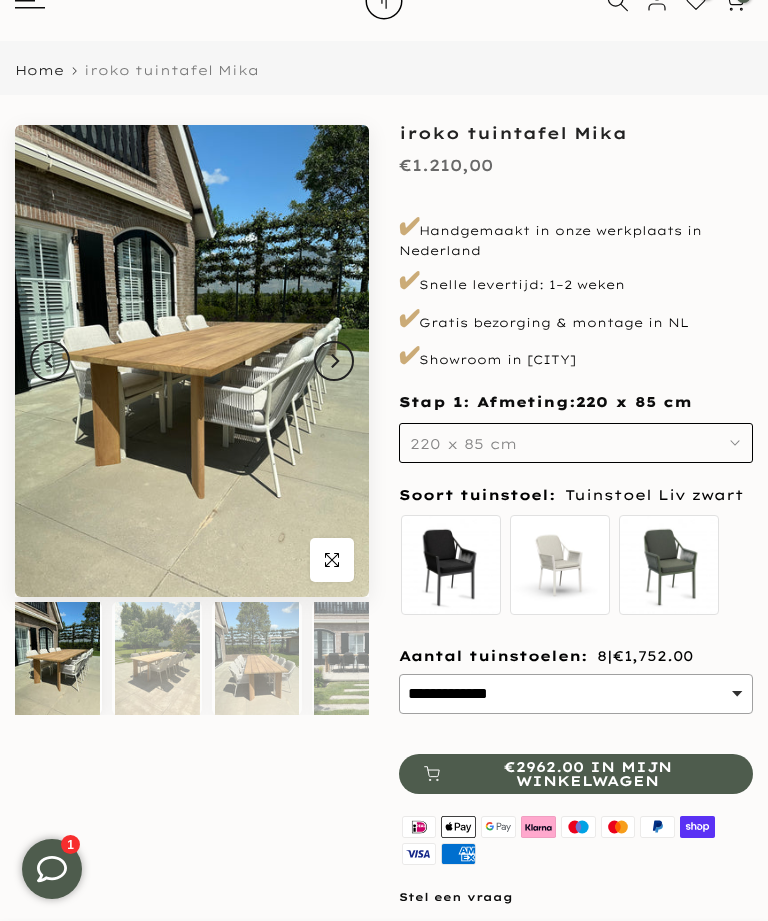 click on "220 x 85 cm" at bounding box center (576, 443) 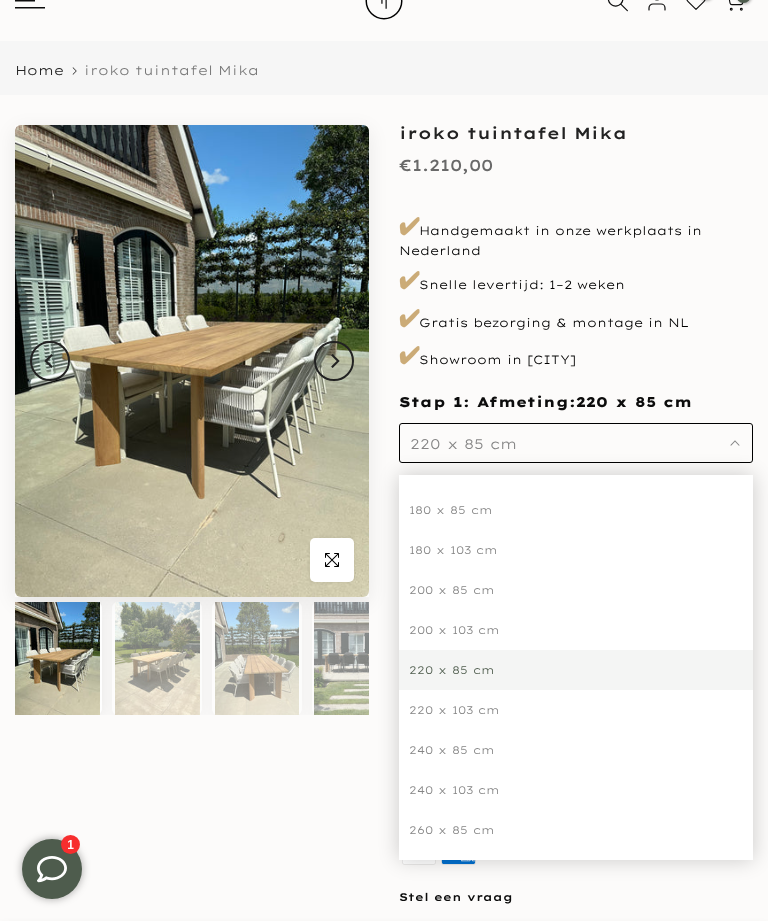 scroll, scrollTop: 0, scrollLeft: 0, axis: both 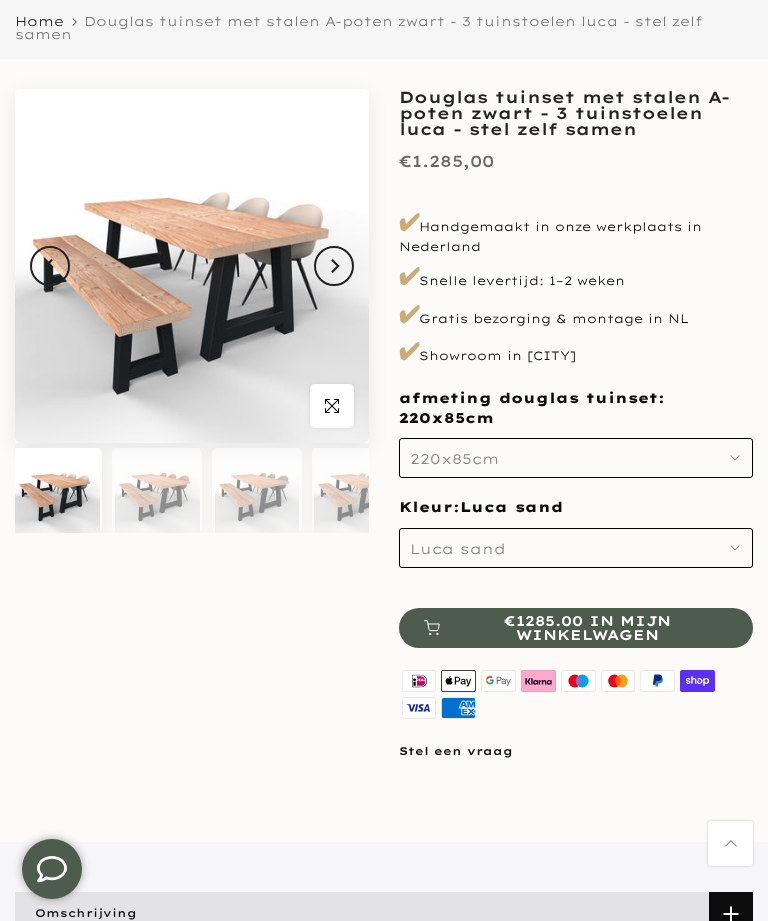 click on "220x85cm" at bounding box center [576, 458] 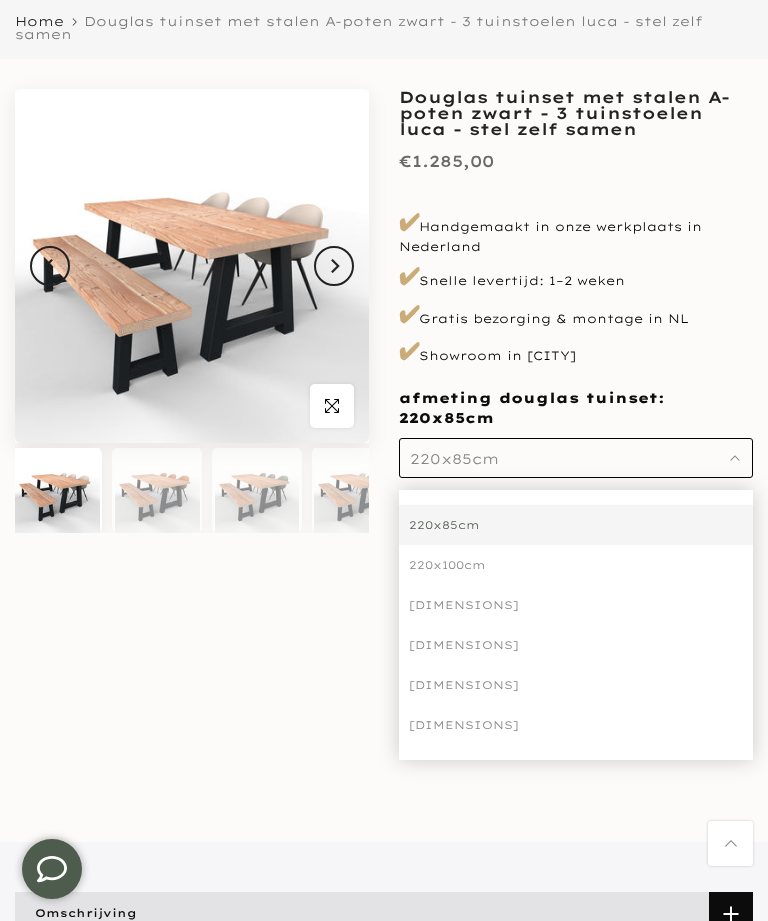 click on "220x85cm" at bounding box center [576, 458] 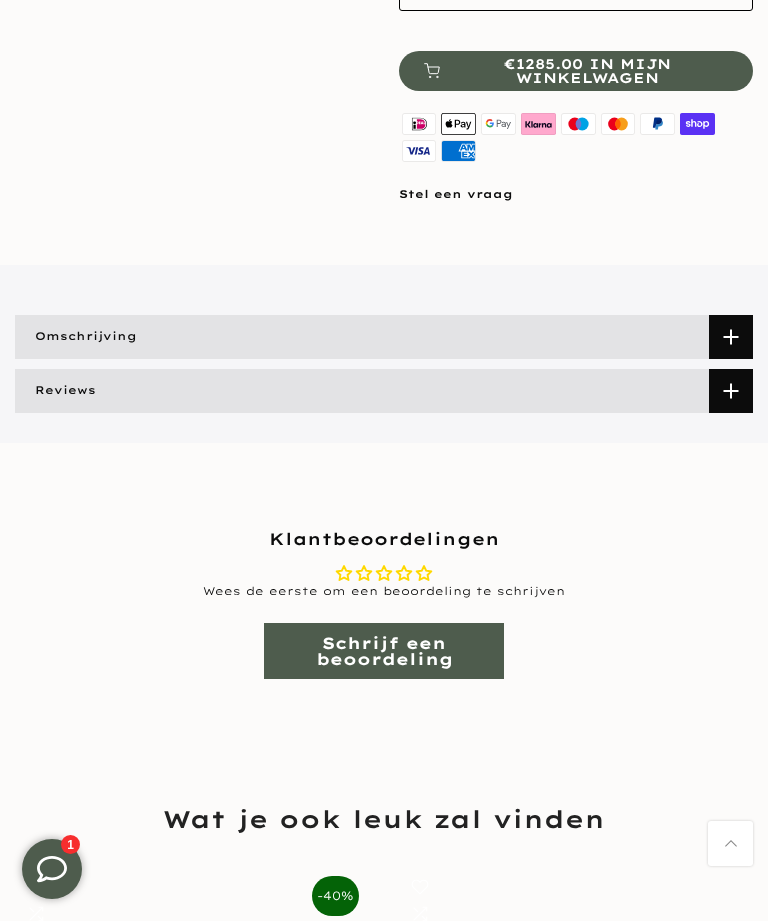 click at bounding box center (731, 337) 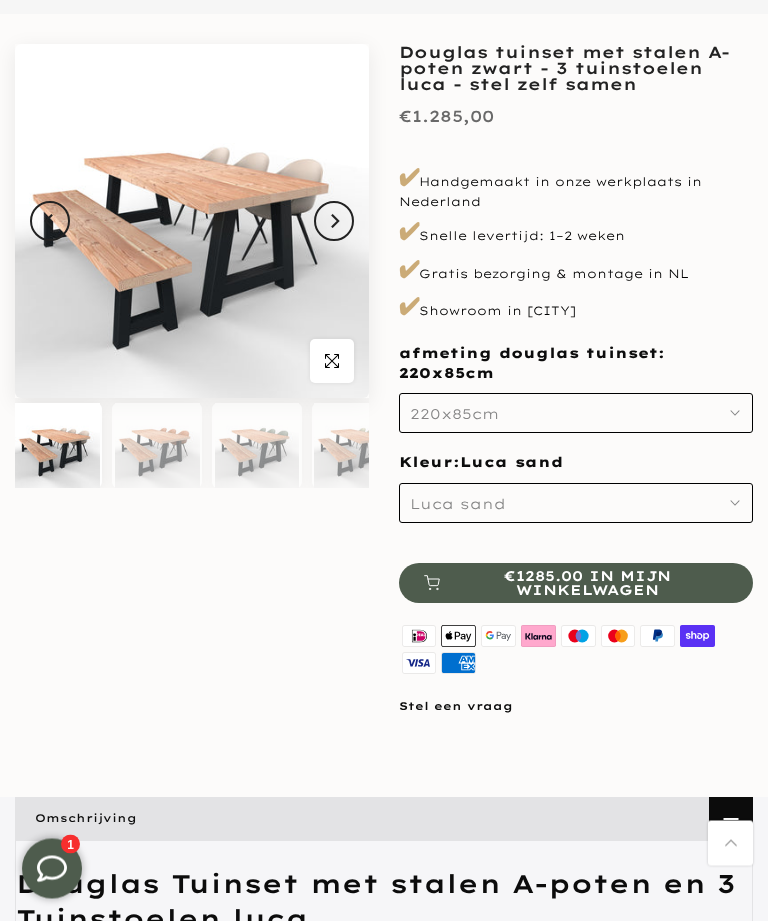 scroll, scrollTop: 163, scrollLeft: 0, axis: vertical 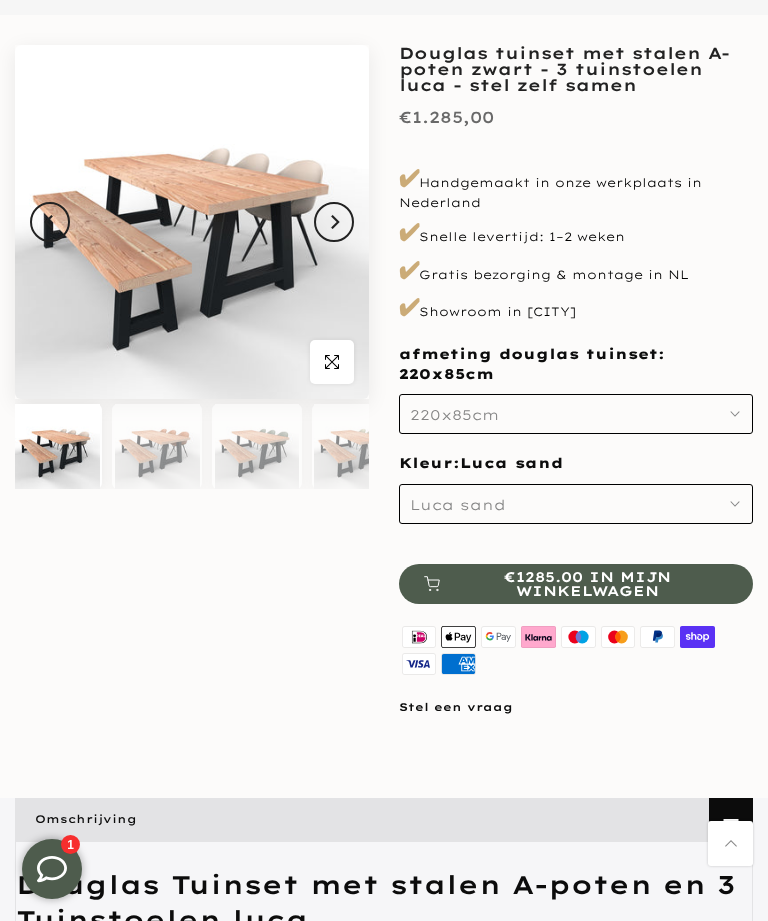 click at bounding box center (157, 446) 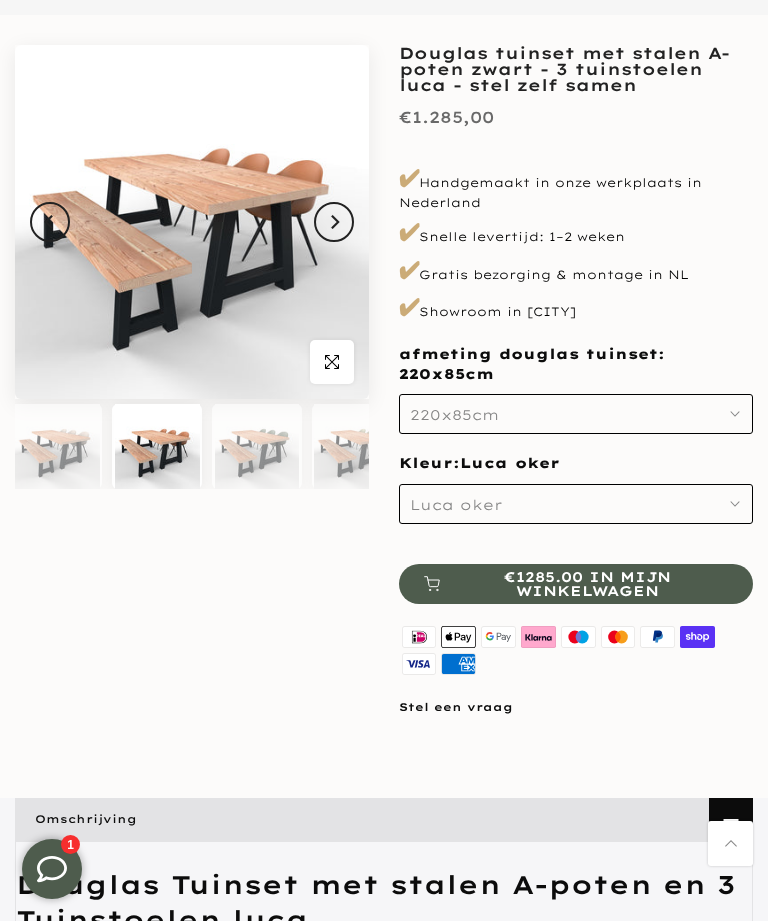 click at bounding box center [257, 446] 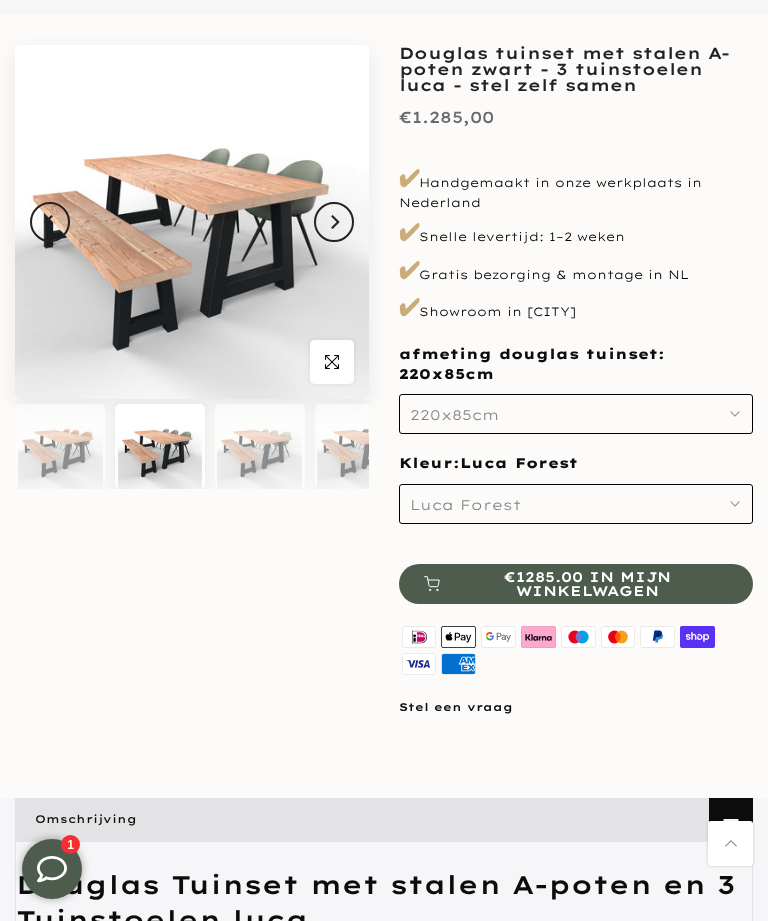 click at bounding box center (259, 446) 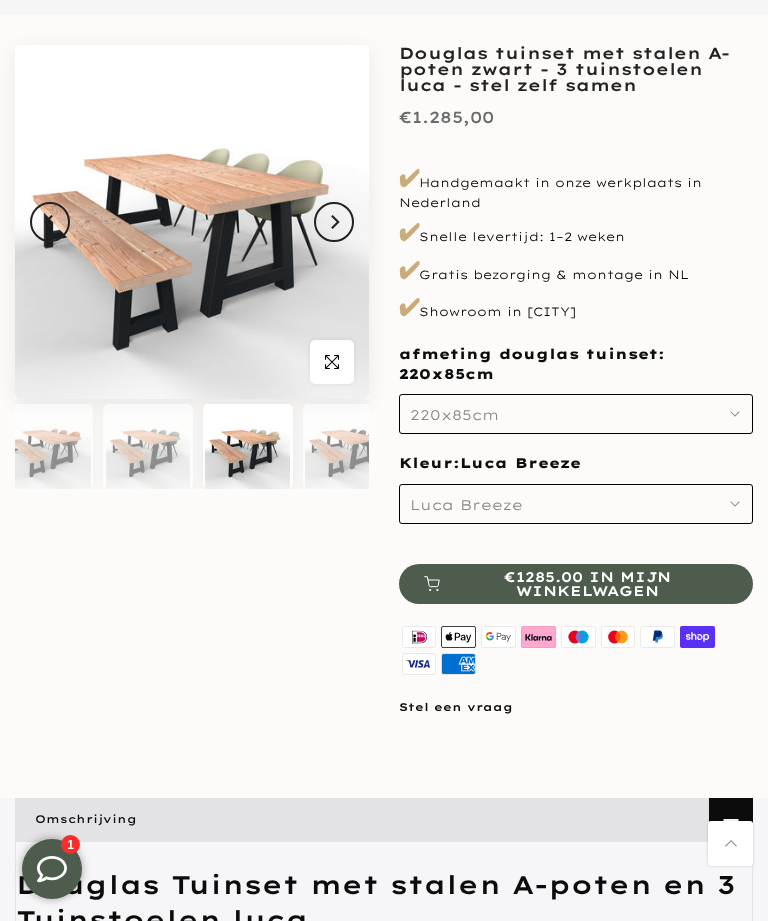 scroll, scrollTop: 0, scrollLeft: 132, axis: horizontal 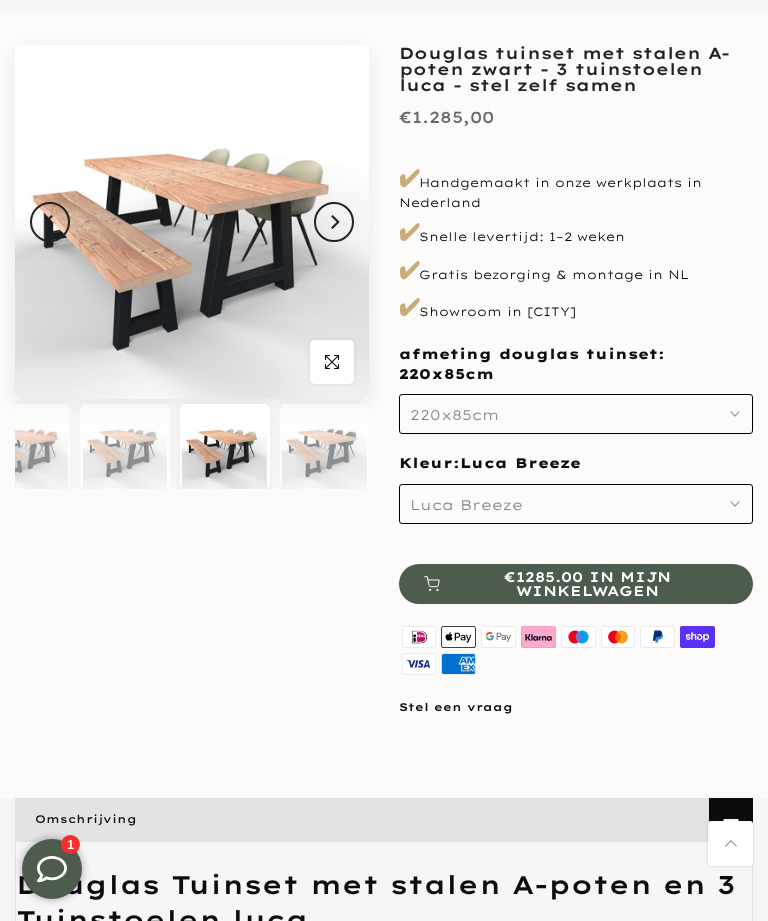 click at bounding box center (324, 446) 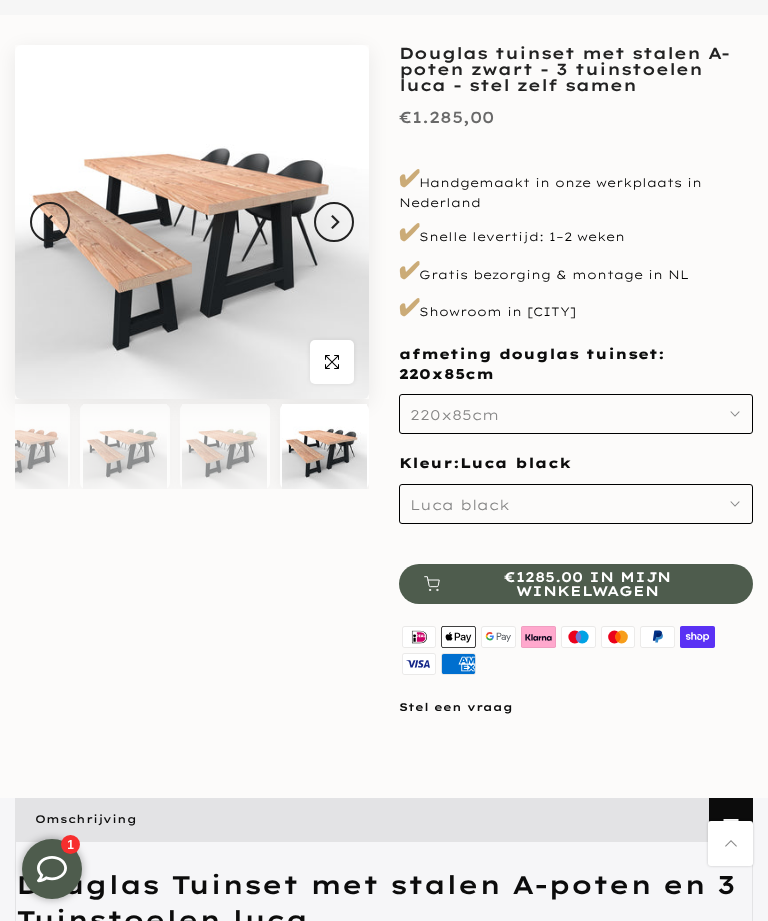 click at bounding box center (192, 222) 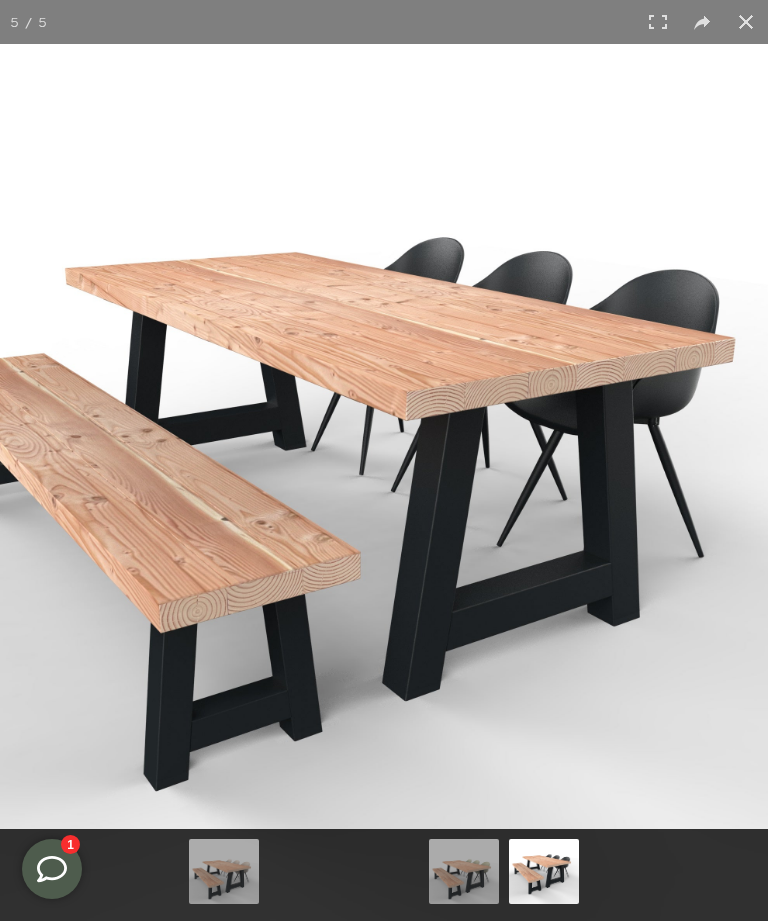 click at bounding box center (746, 22) 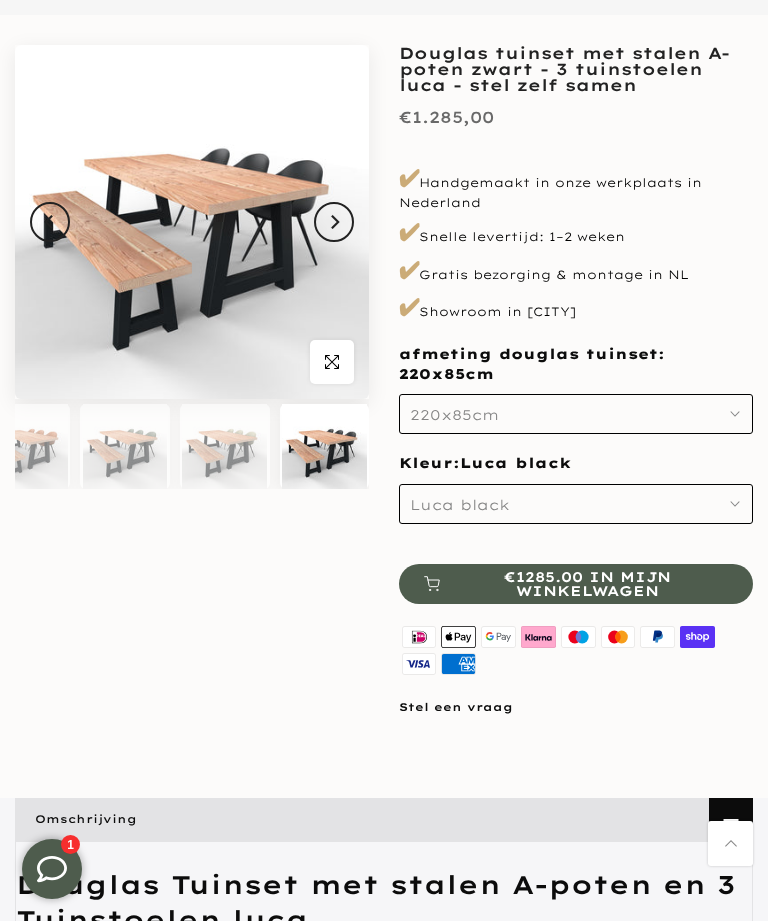 scroll, scrollTop: 0, scrollLeft: 132, axis: horizontal 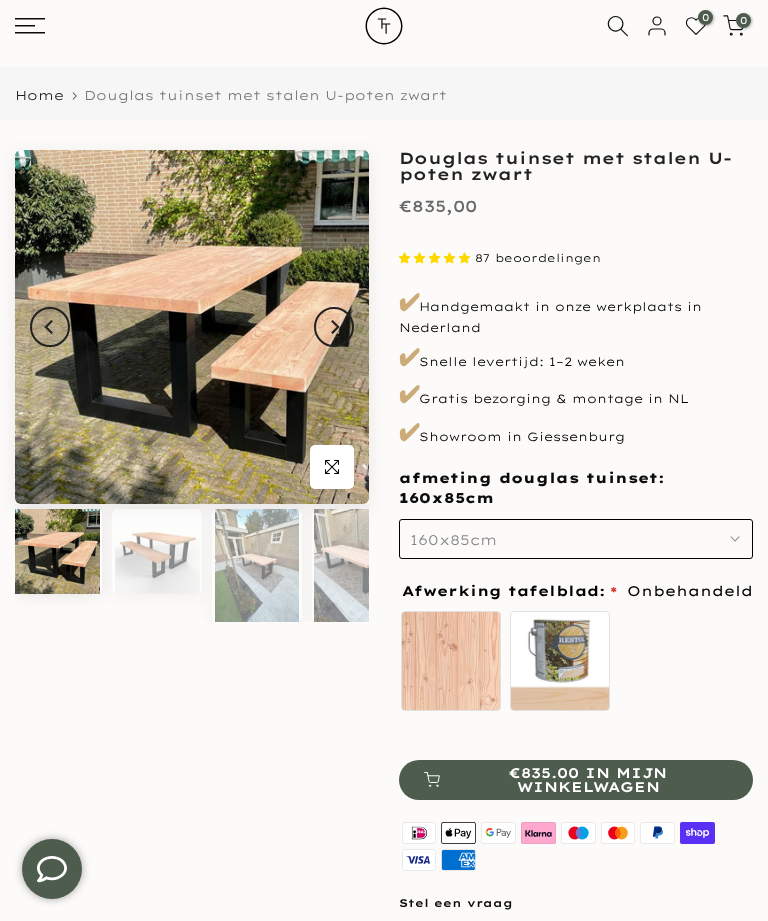 click on "160x85cm" at bounding box center (576, 539) 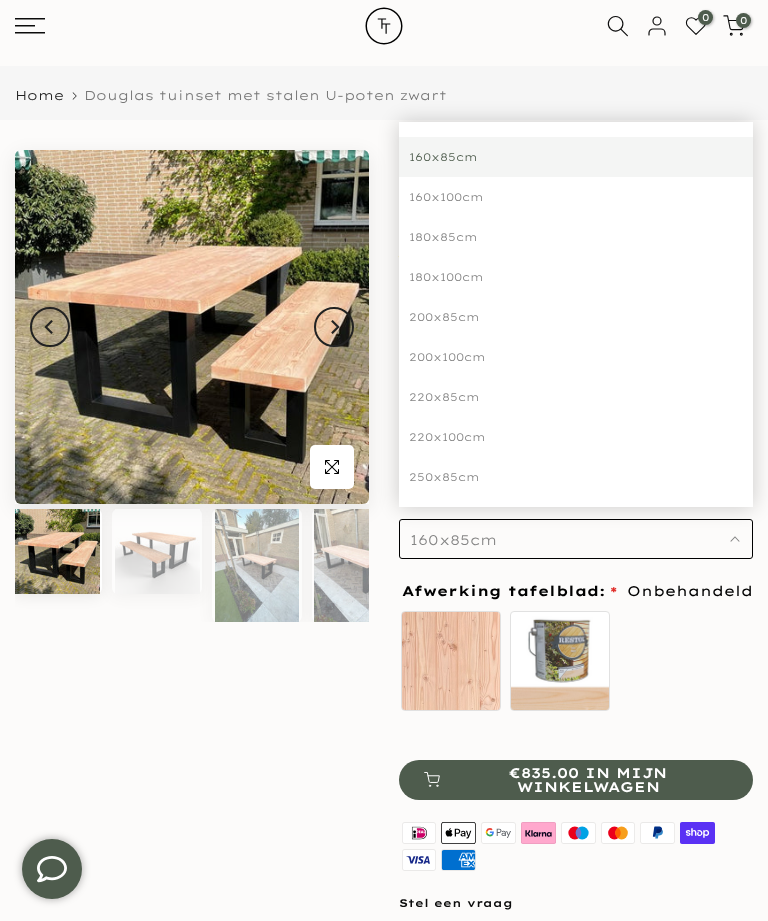 click on "220x85cm" at bounding box center [576, 397] 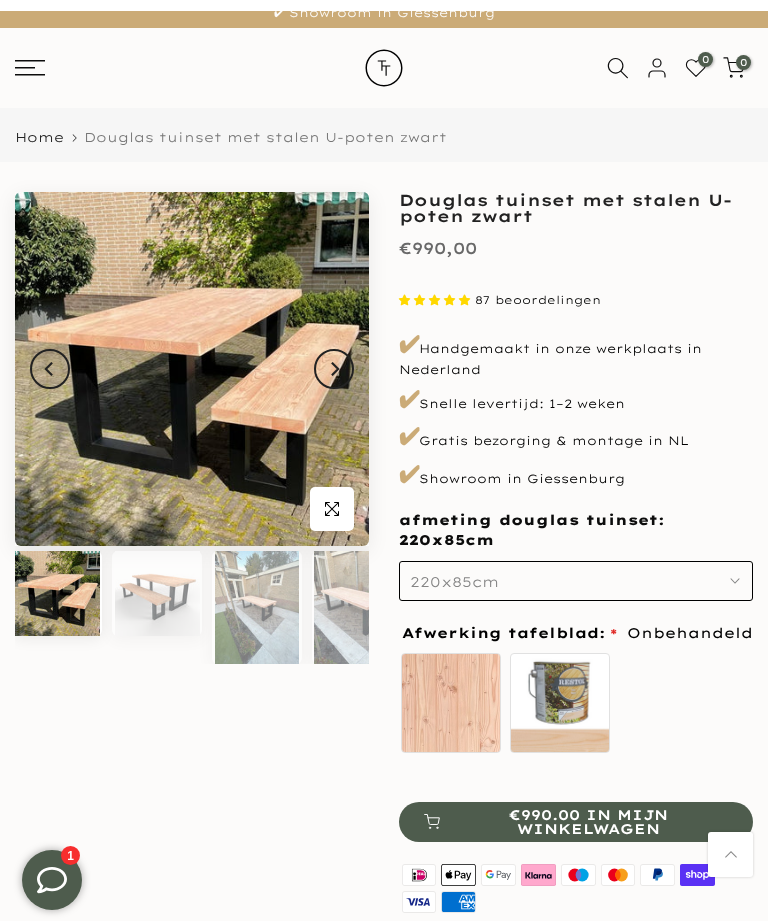 scroll, scrollTop: 0, scrollLeft: 0, axis: both 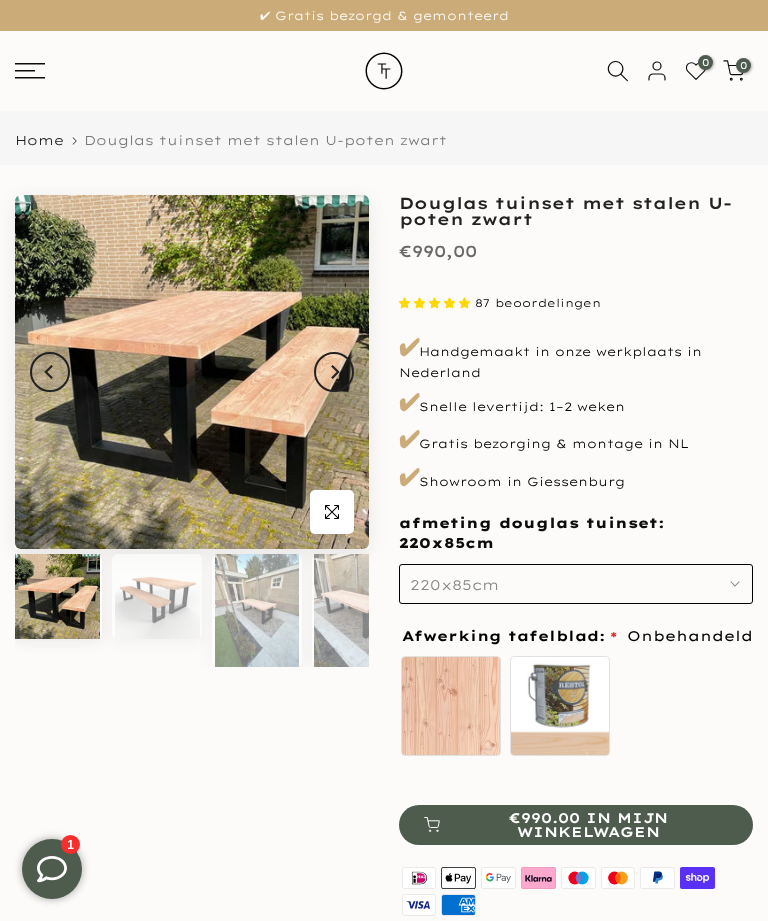 click 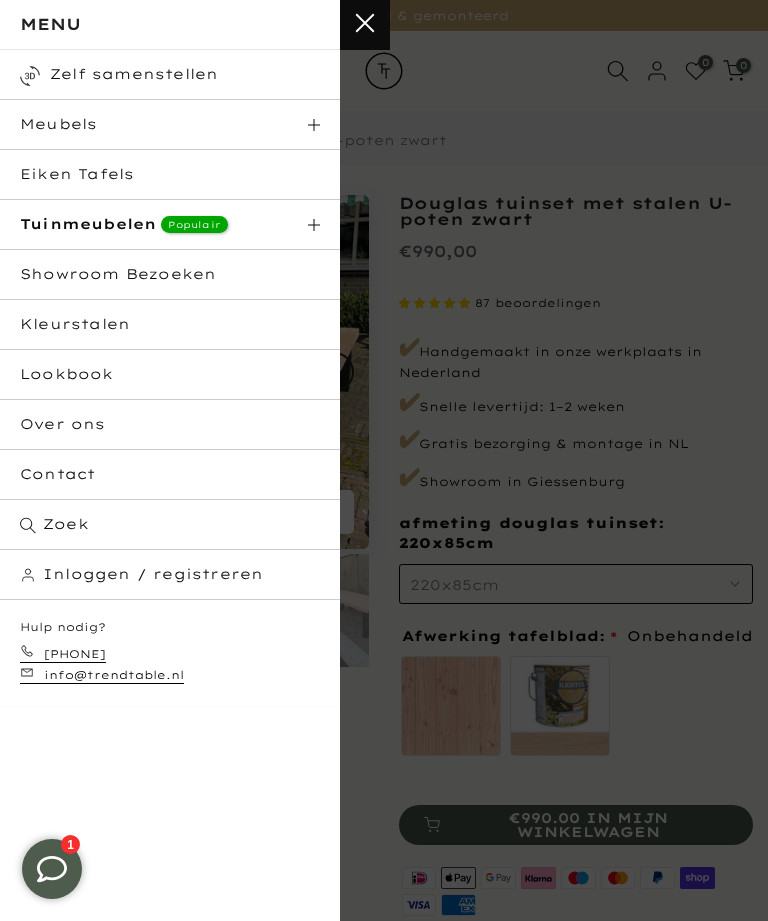 click on "Tuinmeubelen Populair" at bounding box center (170, 225) 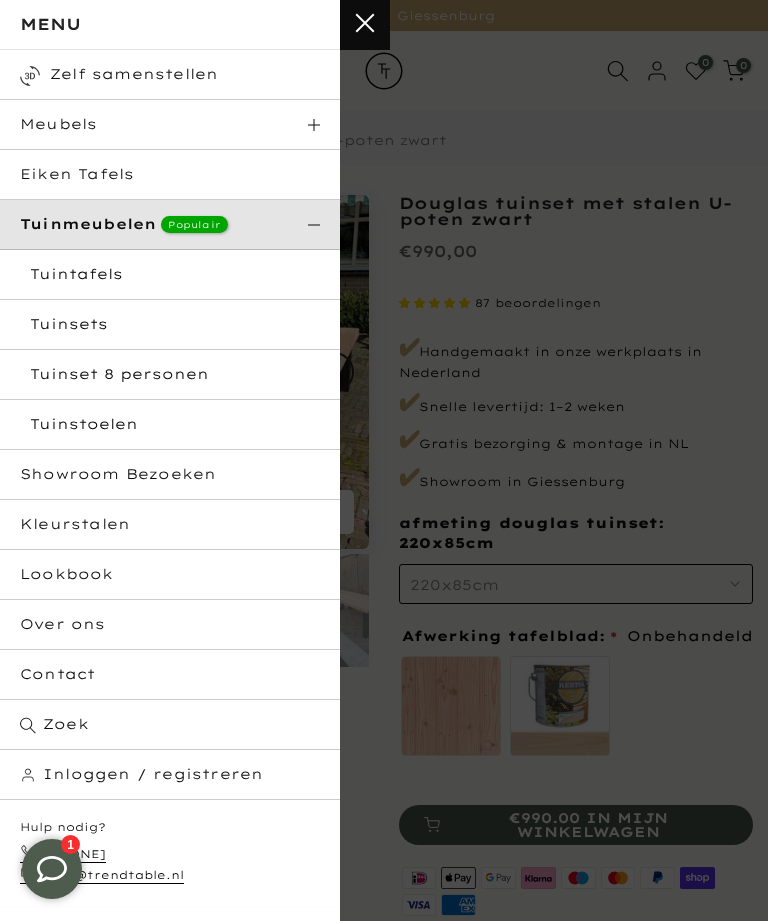 click on "Tuinstoelen" at bounding box center (170, 425) 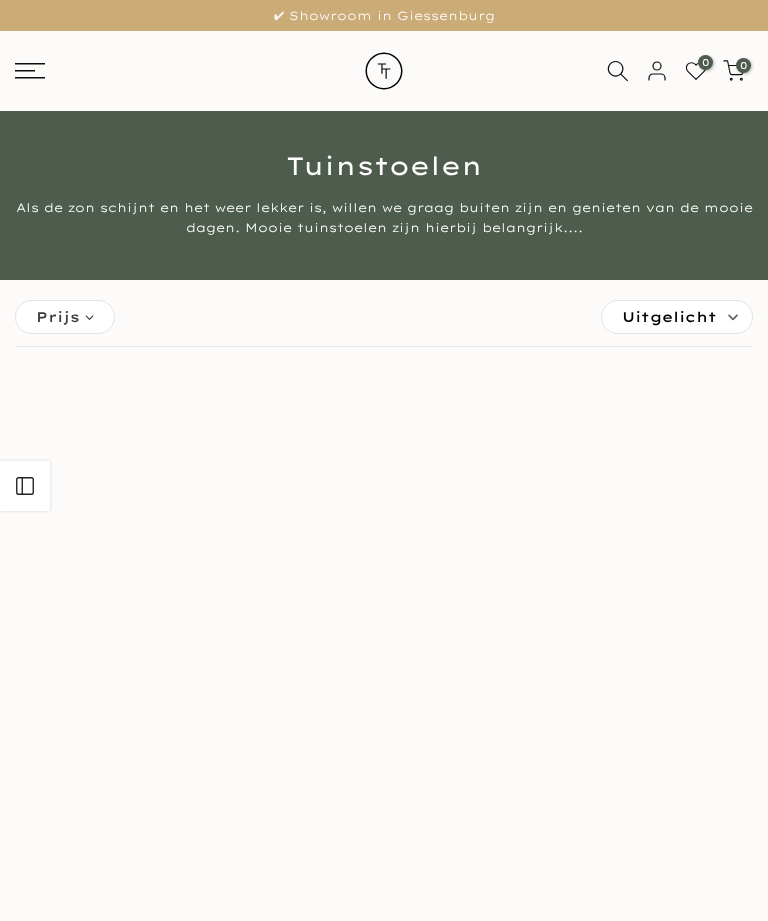 scroll, scrollTop: 0, scrollLeft: 0, axis: both 